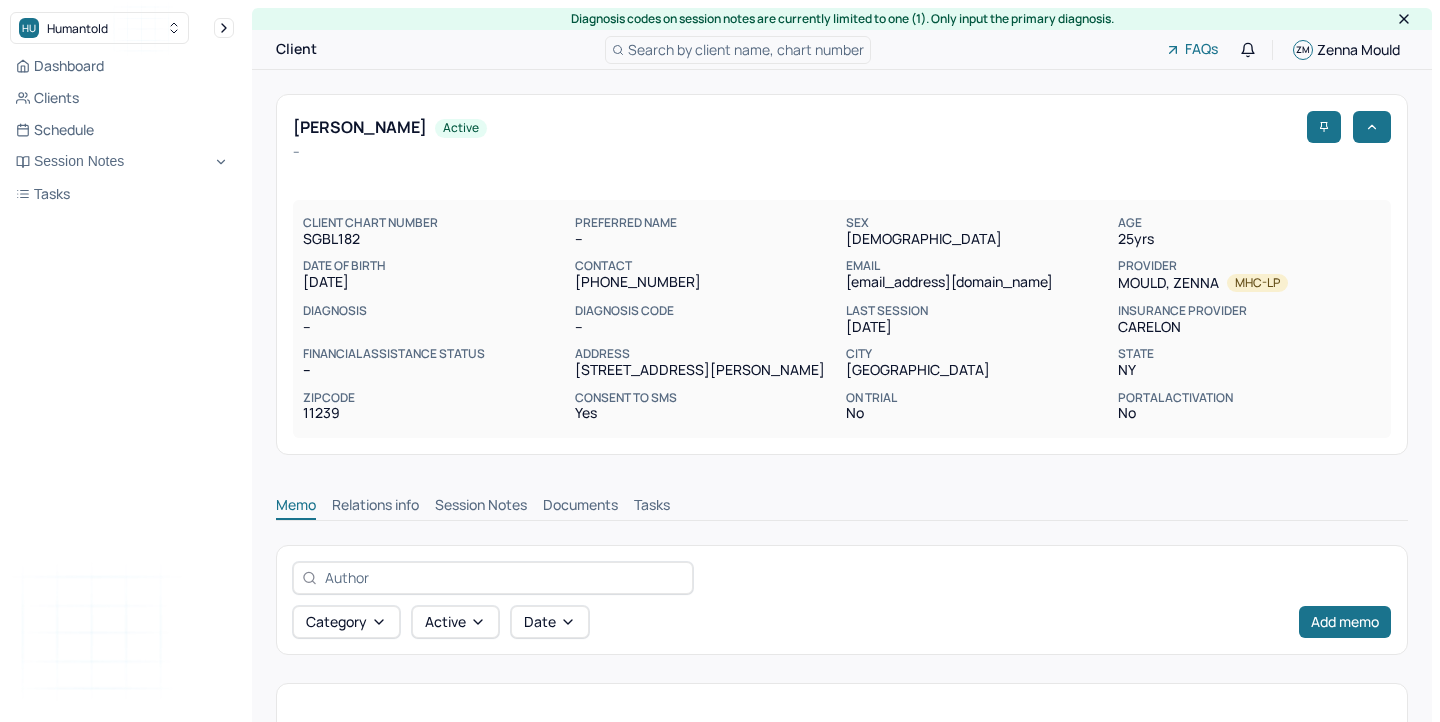 scroll, scrollTop: 0, scrollLeft: 0, axis: both 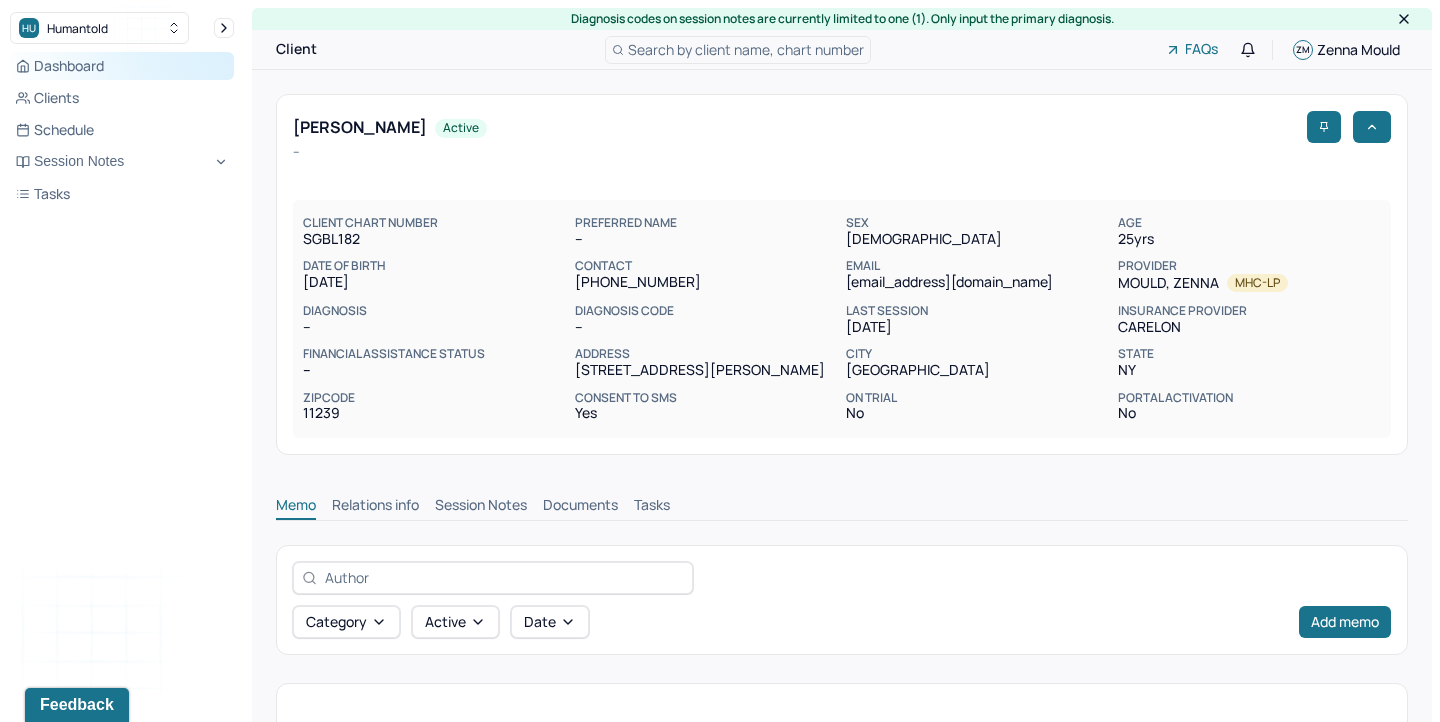 click on "Dashboard" at bounding box center (122, 66) 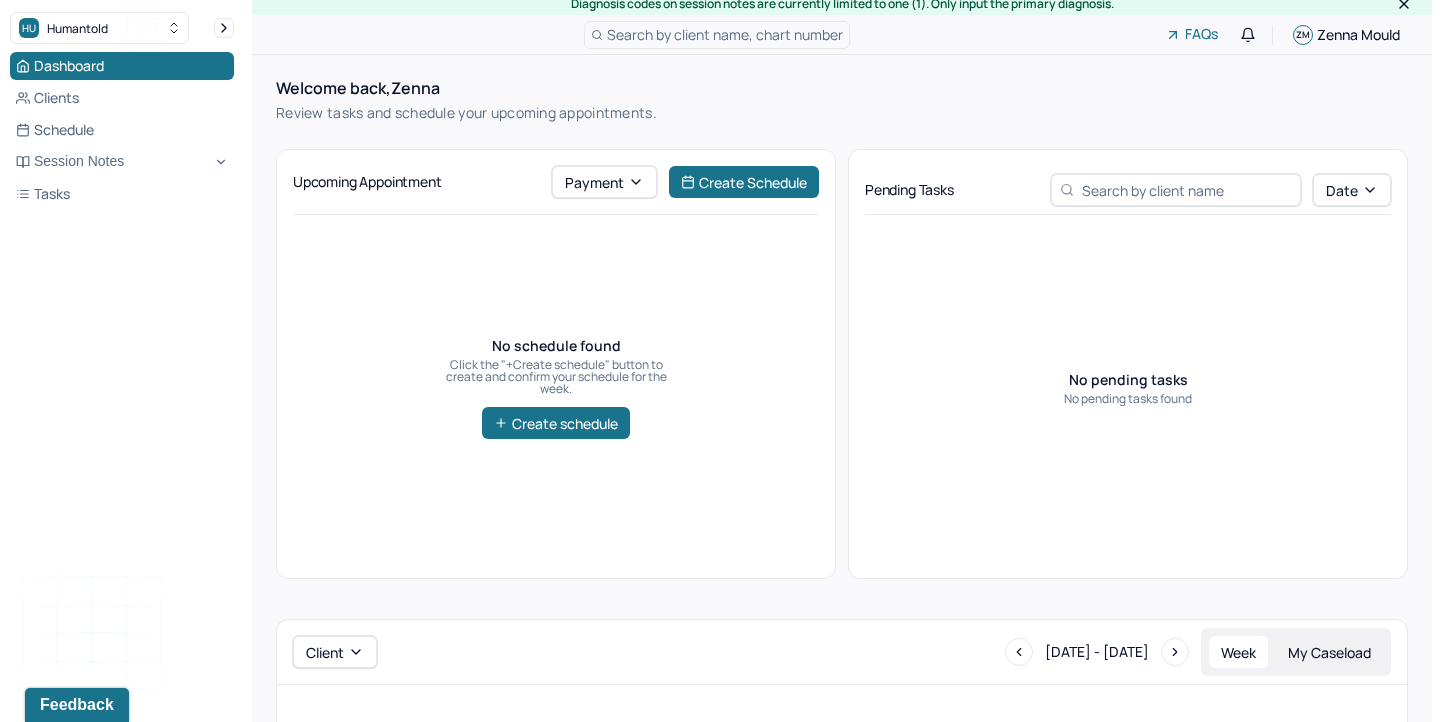 scroll, scrollTop: 0, scrollLeft: 0, axis: both 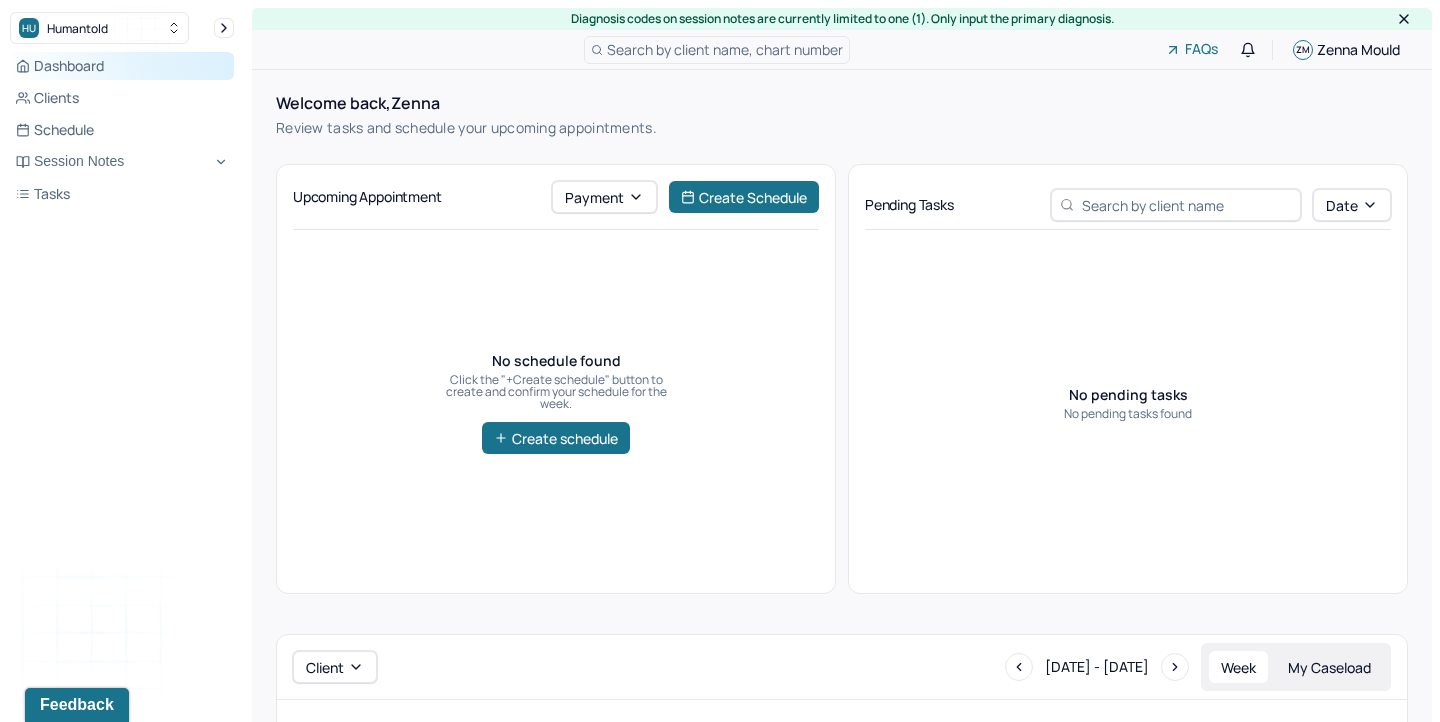 click on "Dashboard" at bounding box center [122, 66] 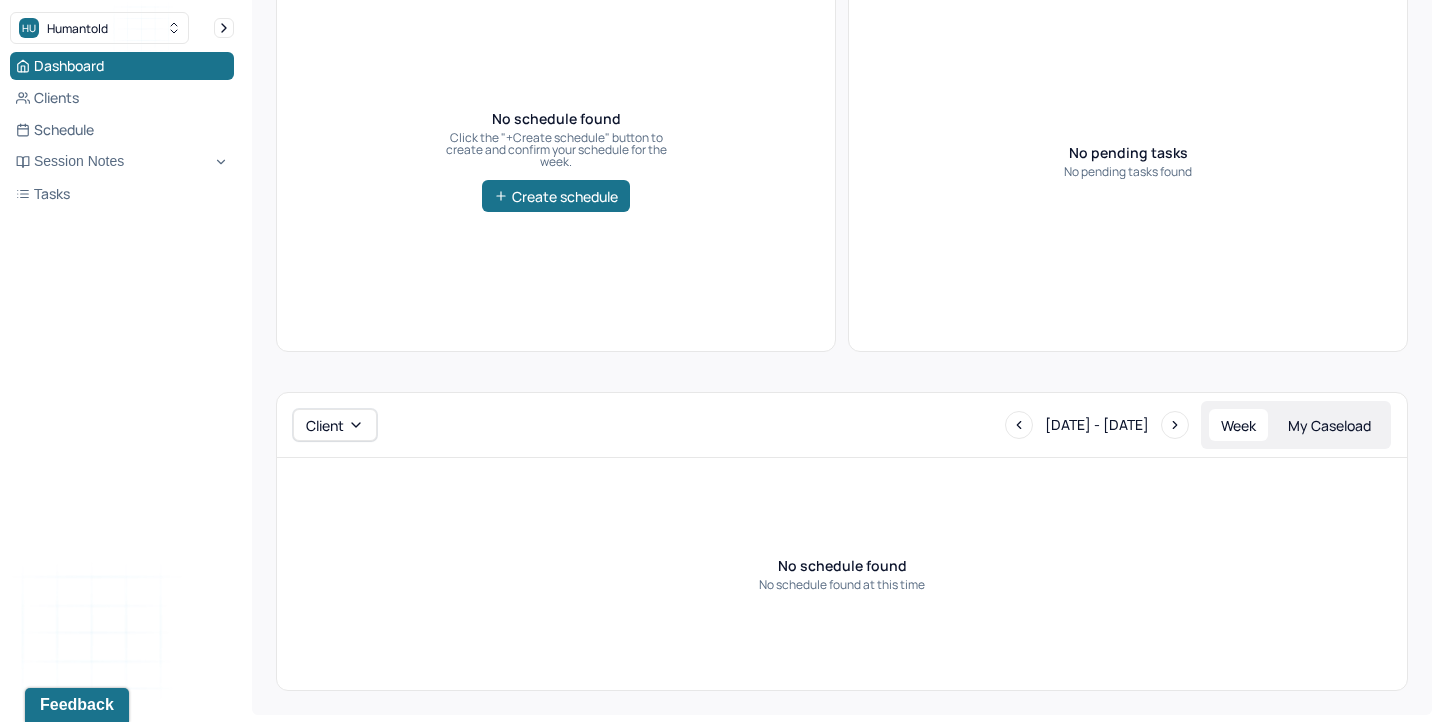 scroll, scrollTop: 0, scrollLeft: 0, axis: both 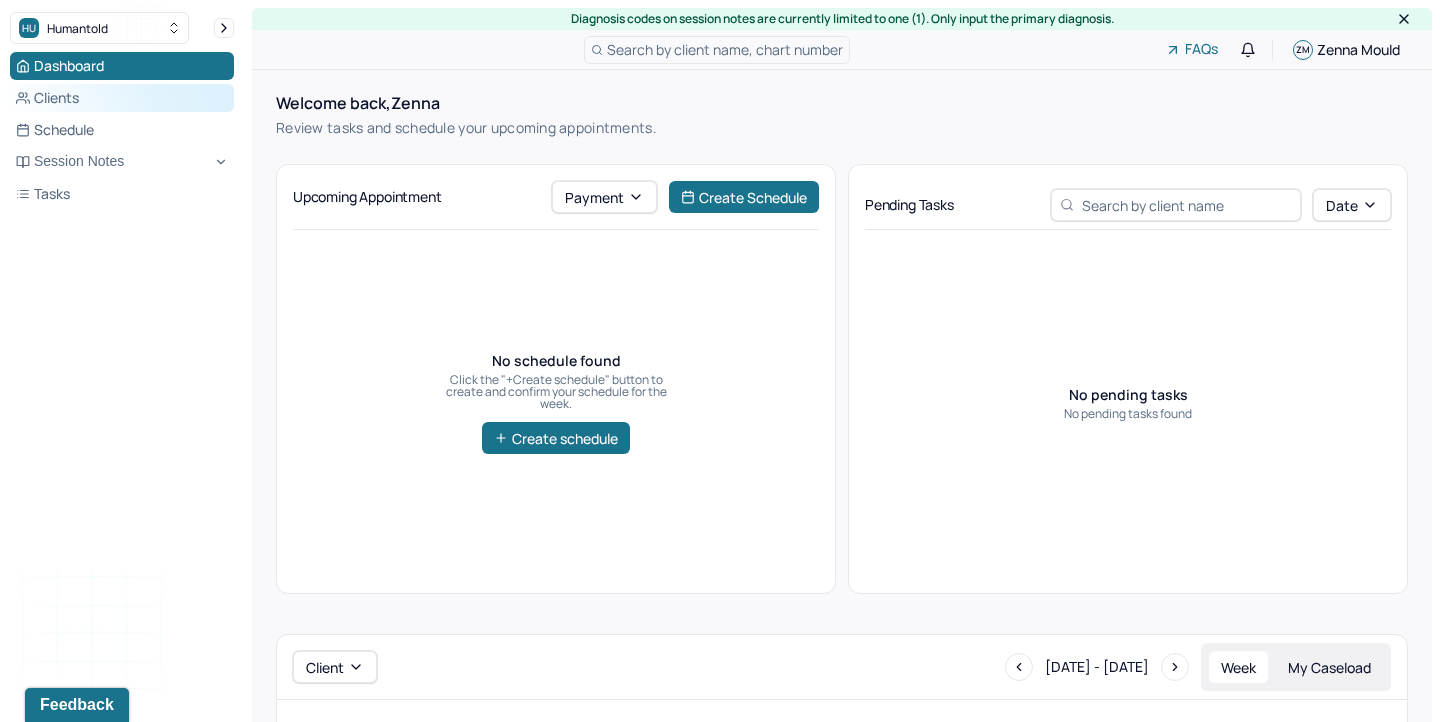 click on "Clients" at bounding box center (122, 98) 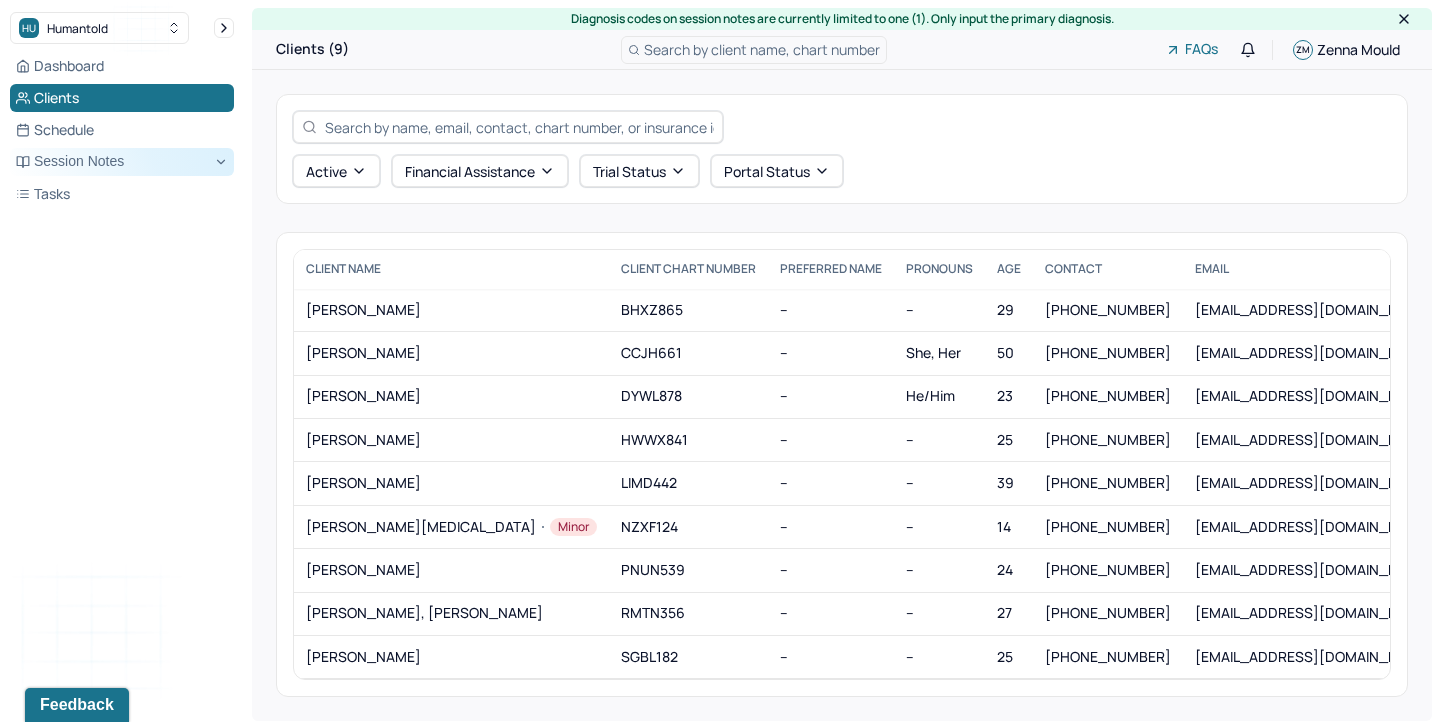 click on "Session Notes" at bounding box center (122, 162) 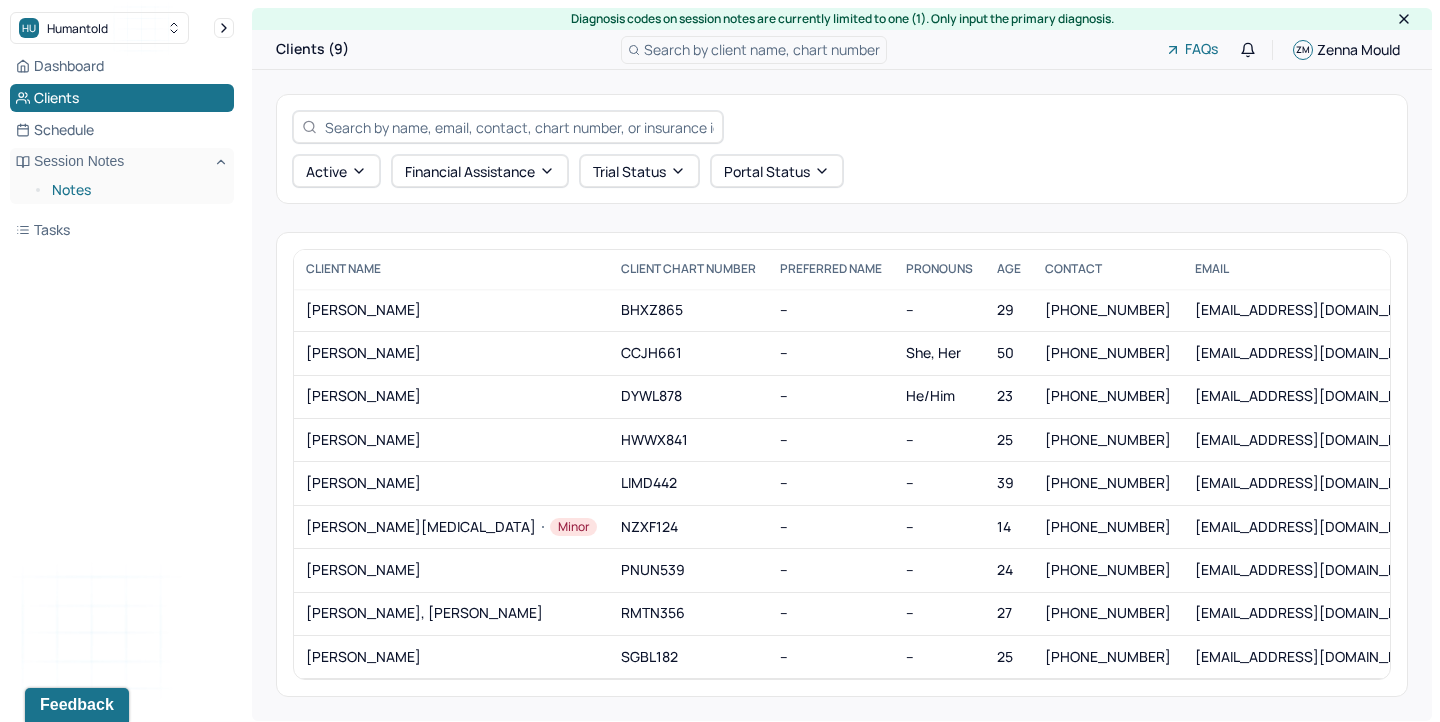 click on "Notes" at bounding box center (135, 190) 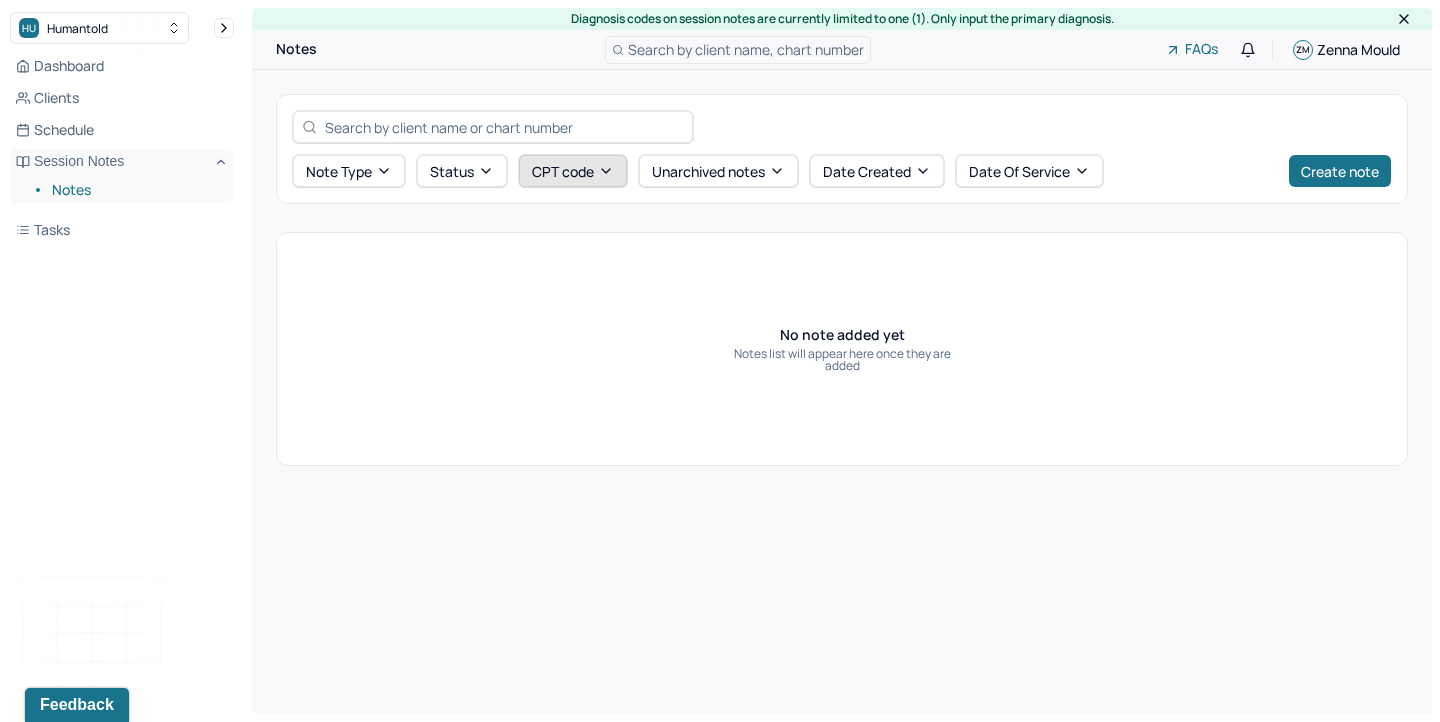 click on "CPT code" at bounding box center [573, 171] 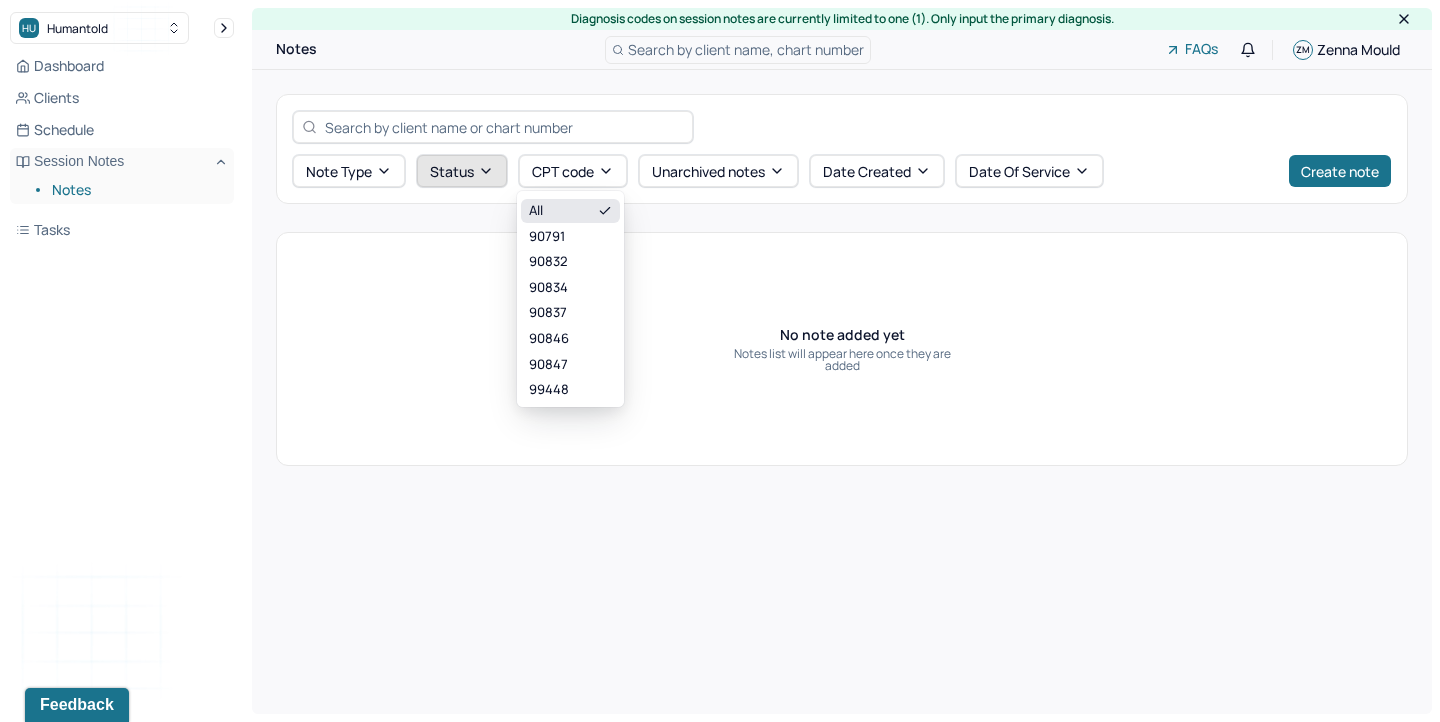 click on "Status" at bounding box center (462, 171) 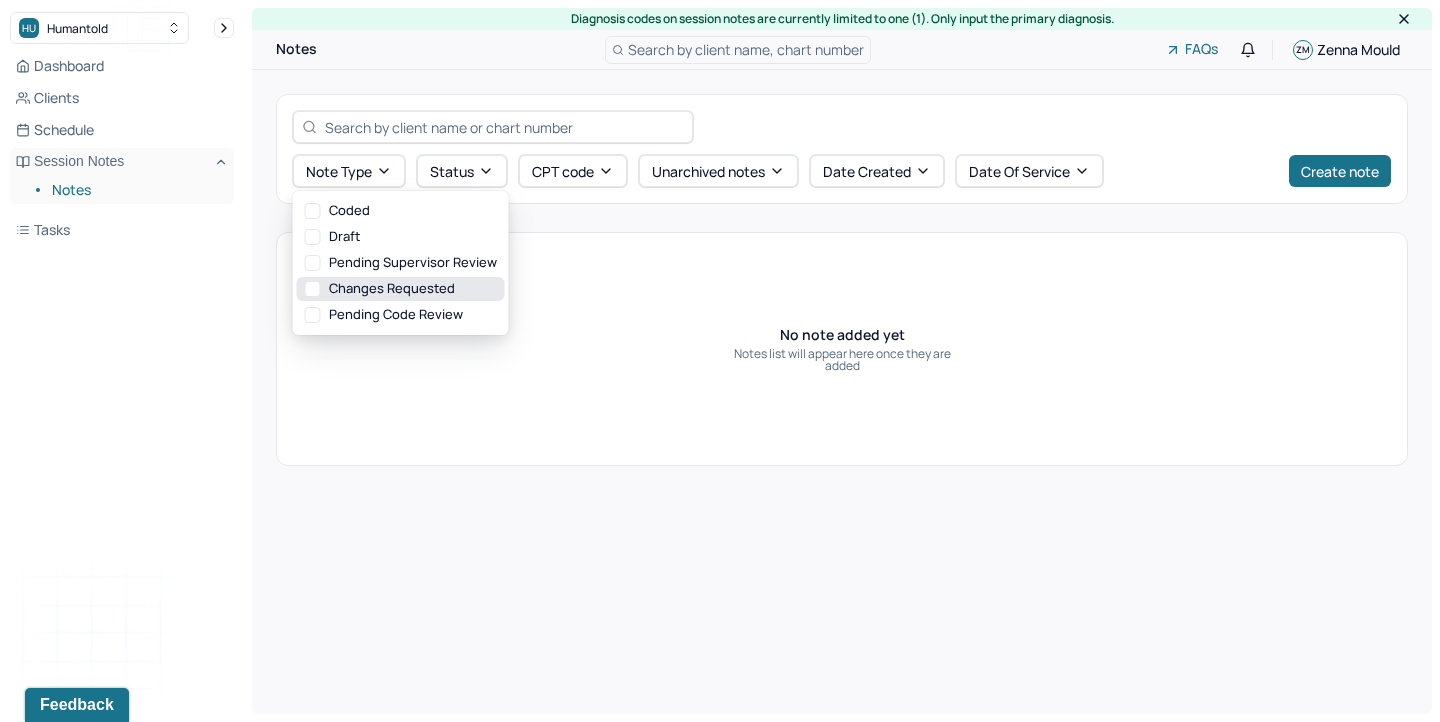 click on "Changes requested" at bounding box center (401, 289) 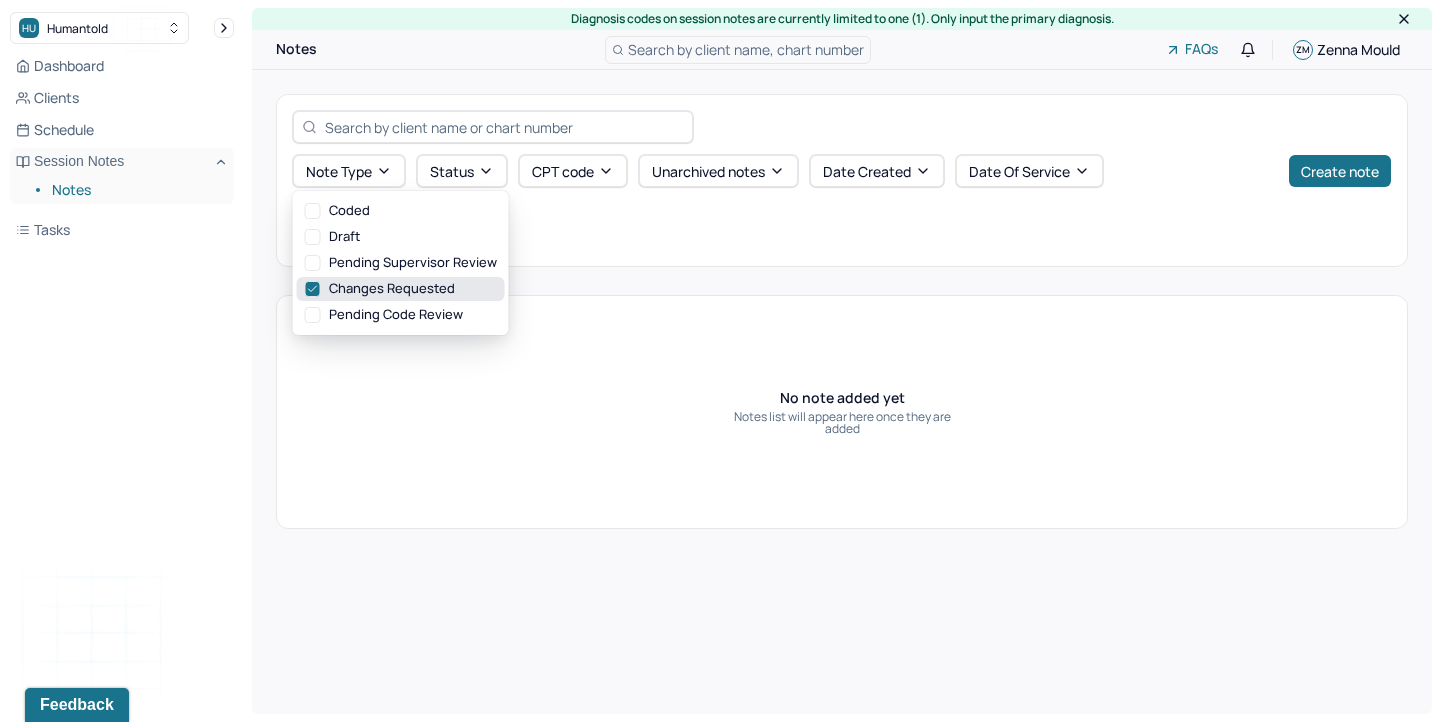 click on "Changes requested" at bounding box center (401, 289) 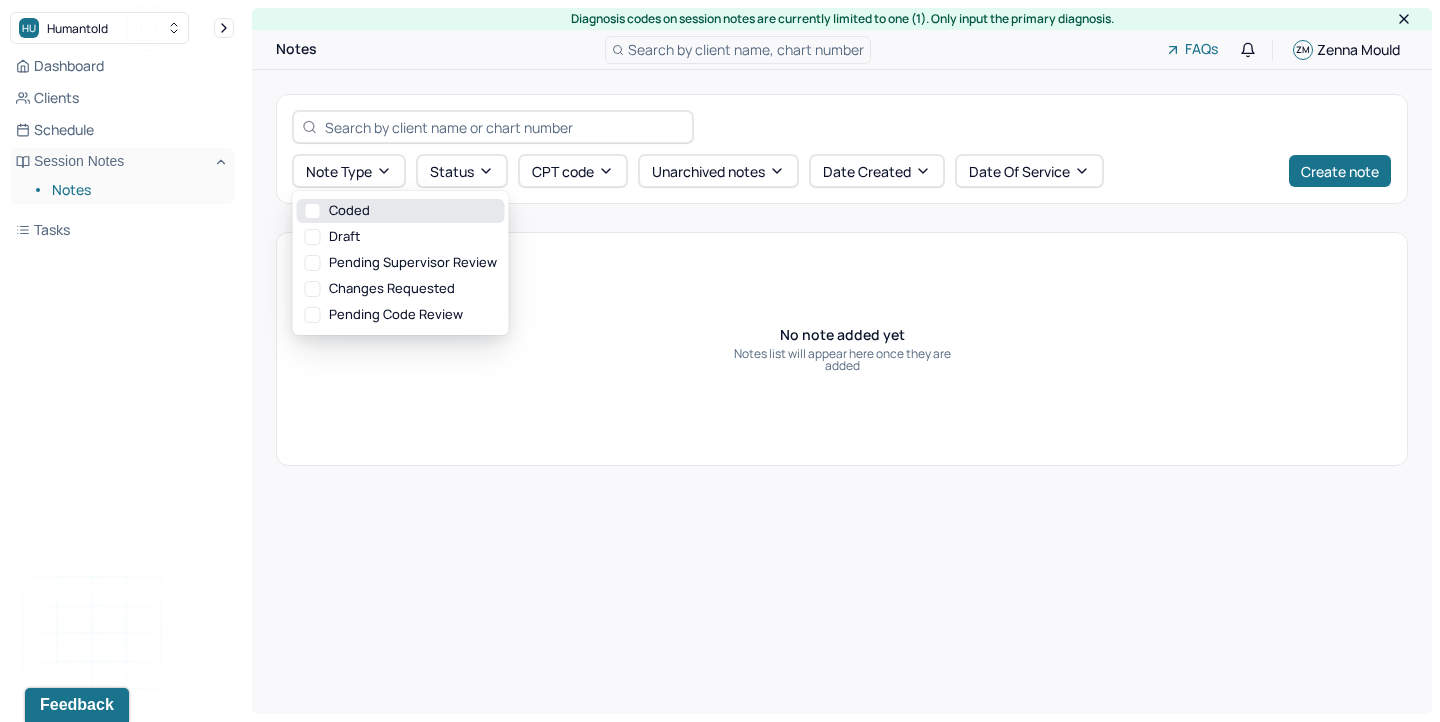click on "Coded" at bounding box center (401, 211) 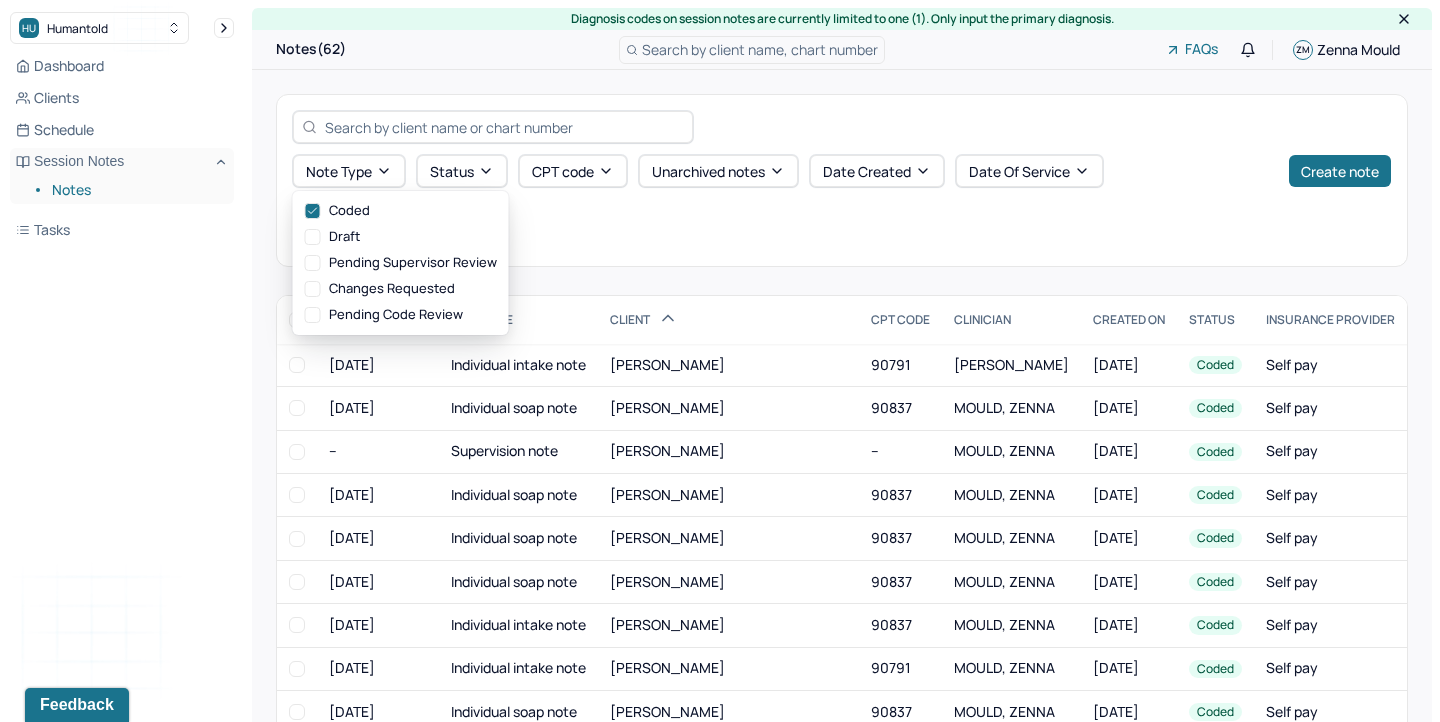 click on "Dashboard Clients Schedule Session Notes Notes Tasks ZM [PERSON_NAME] provider Logout" at bounding box center (122, 381) 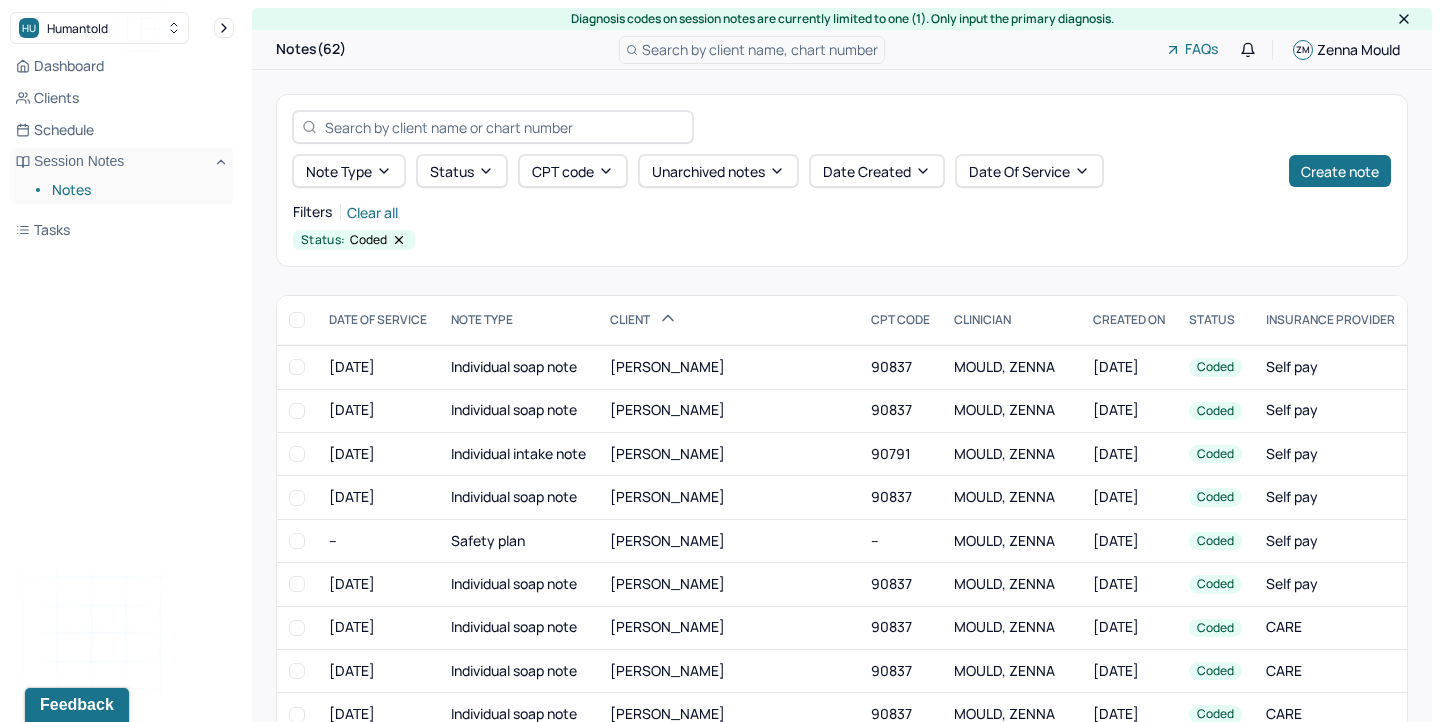 scroll, scrollTop: 0, scrollLeft: 0, axis: both 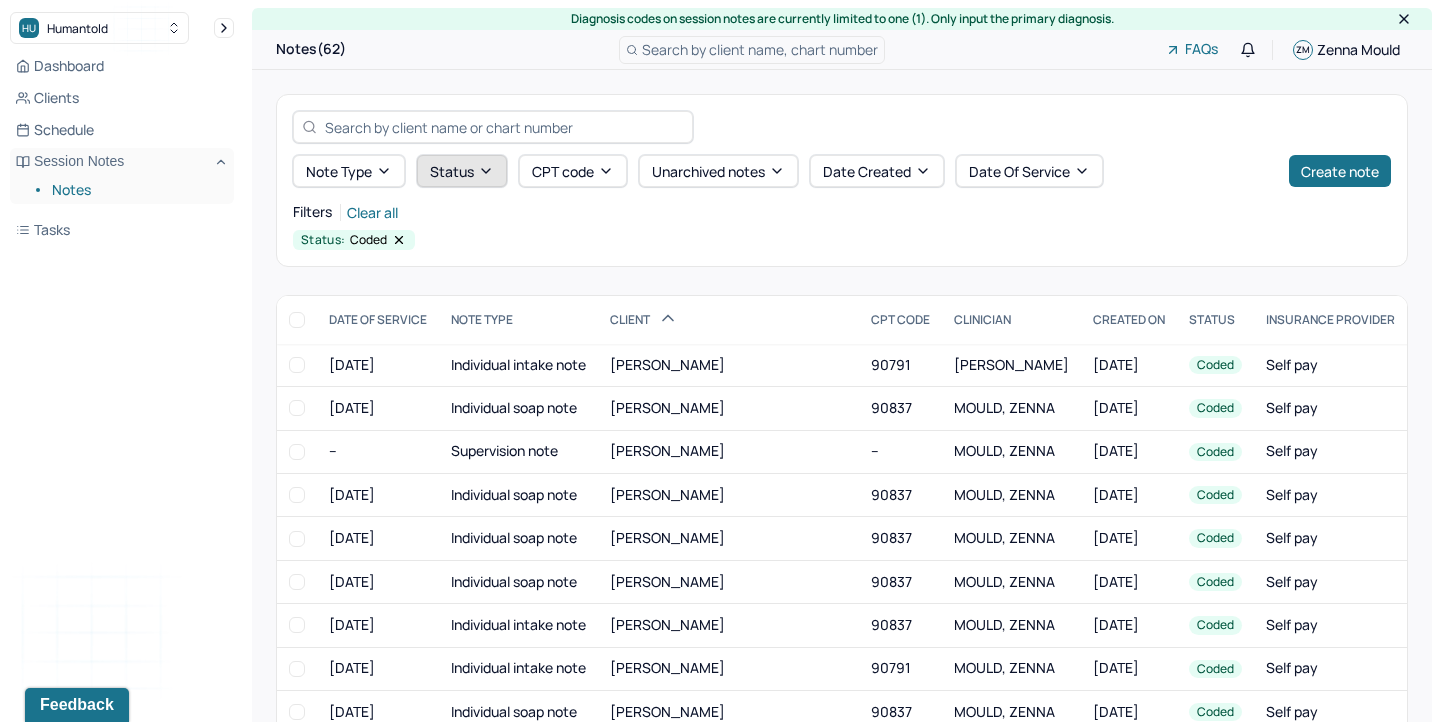 click on "Status" at bounding box center (462, 171) 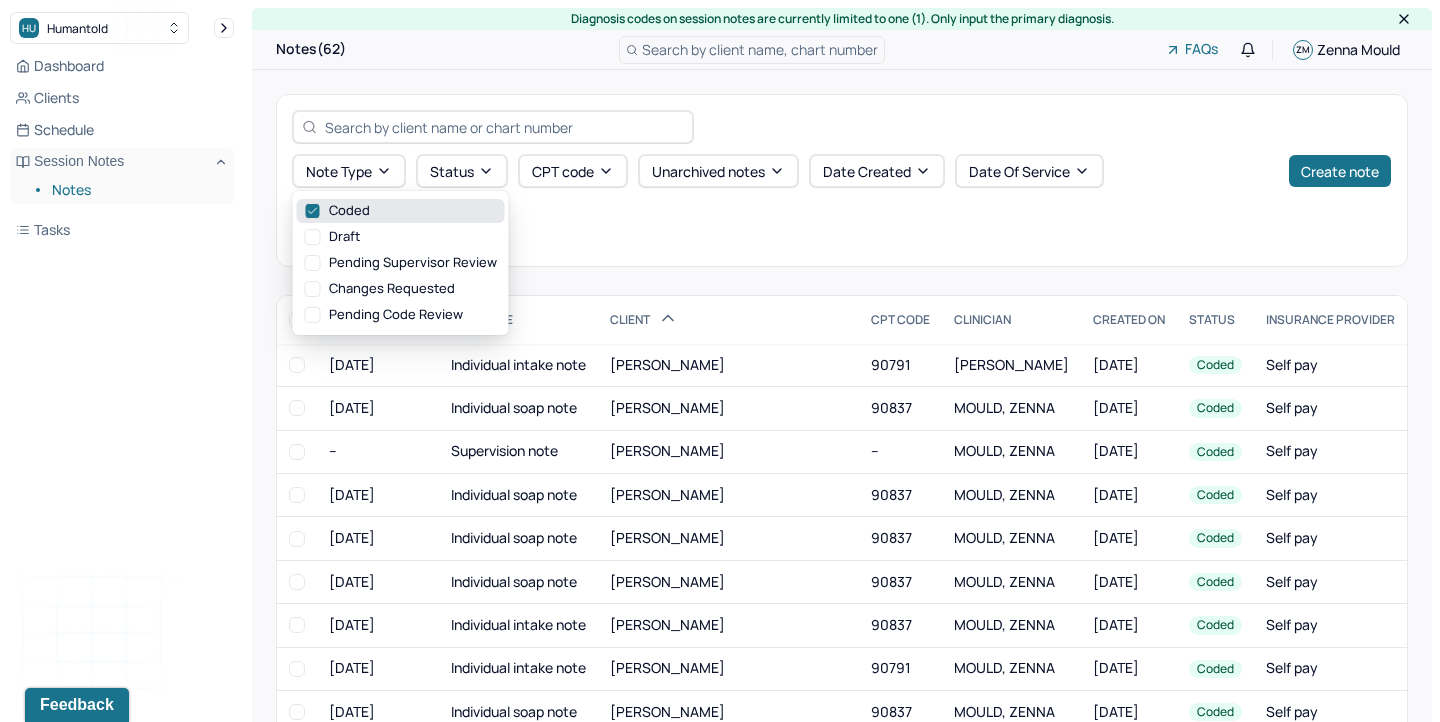 click at bounding box center [313, 211] 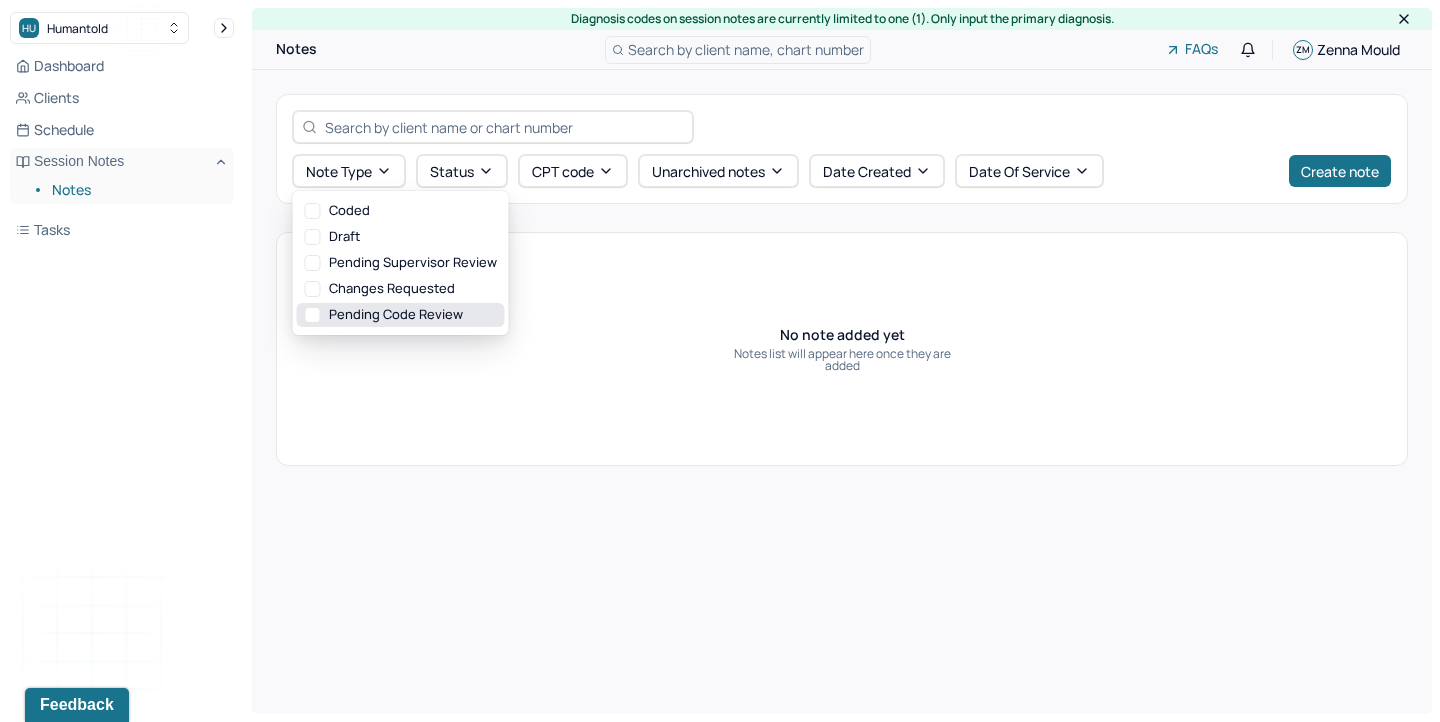 click 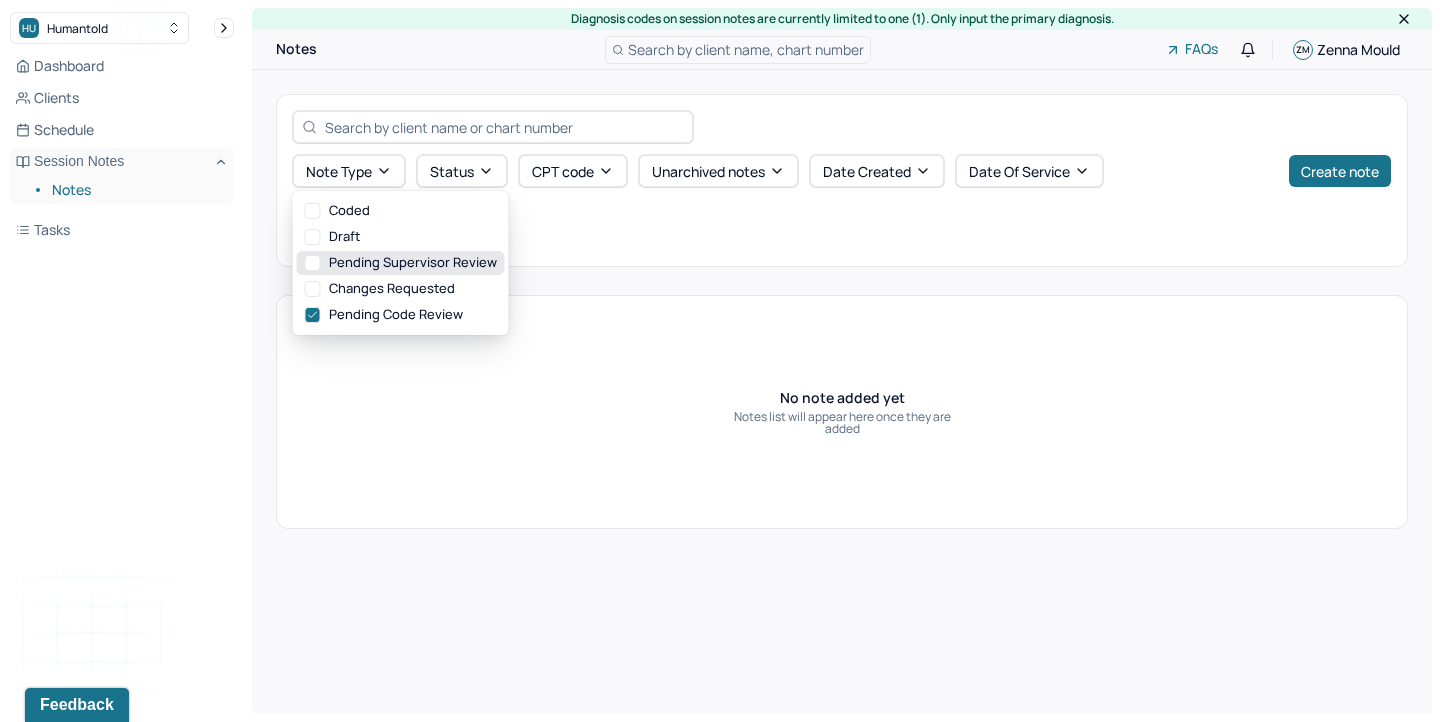 click 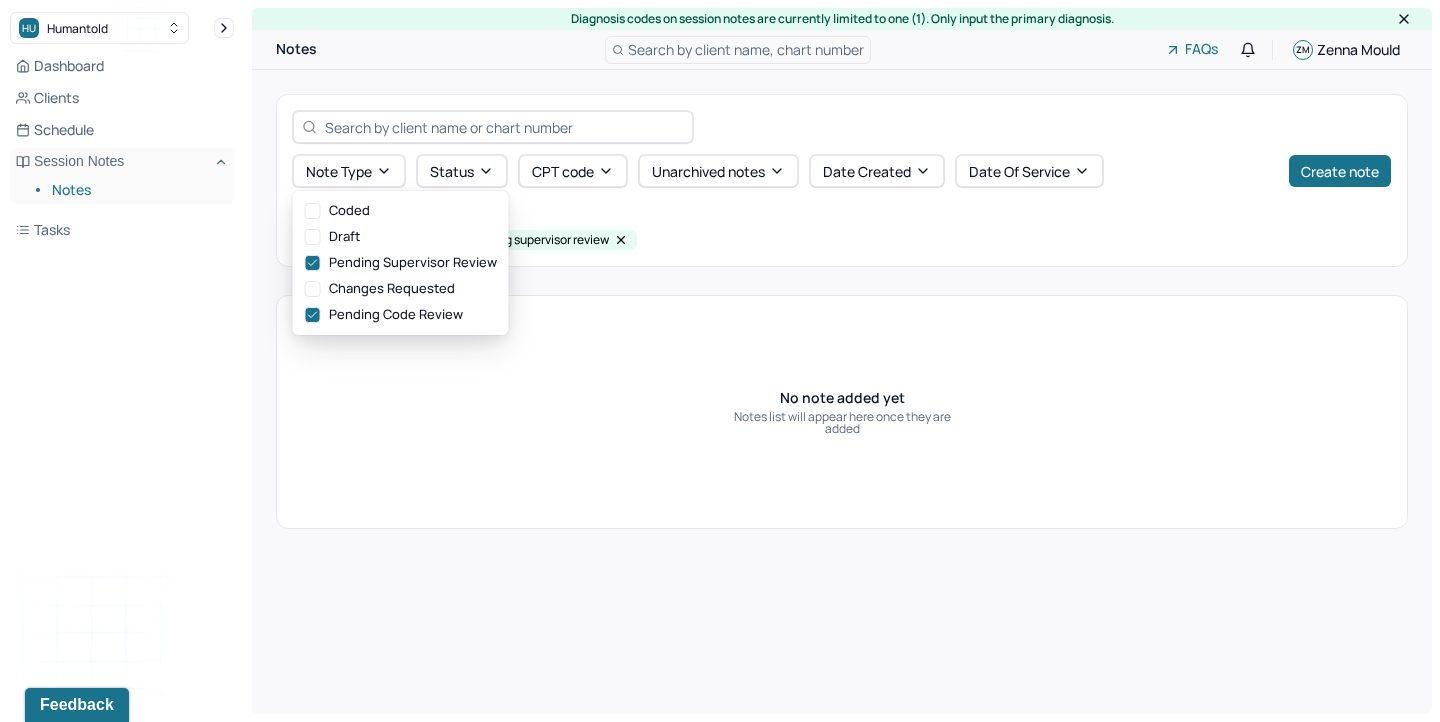 click on "Dashboard Clients Schedule Session Notes Notes Tasks ZM [PERSON_NAME] provider Logout" at bounding box center [122, 381] 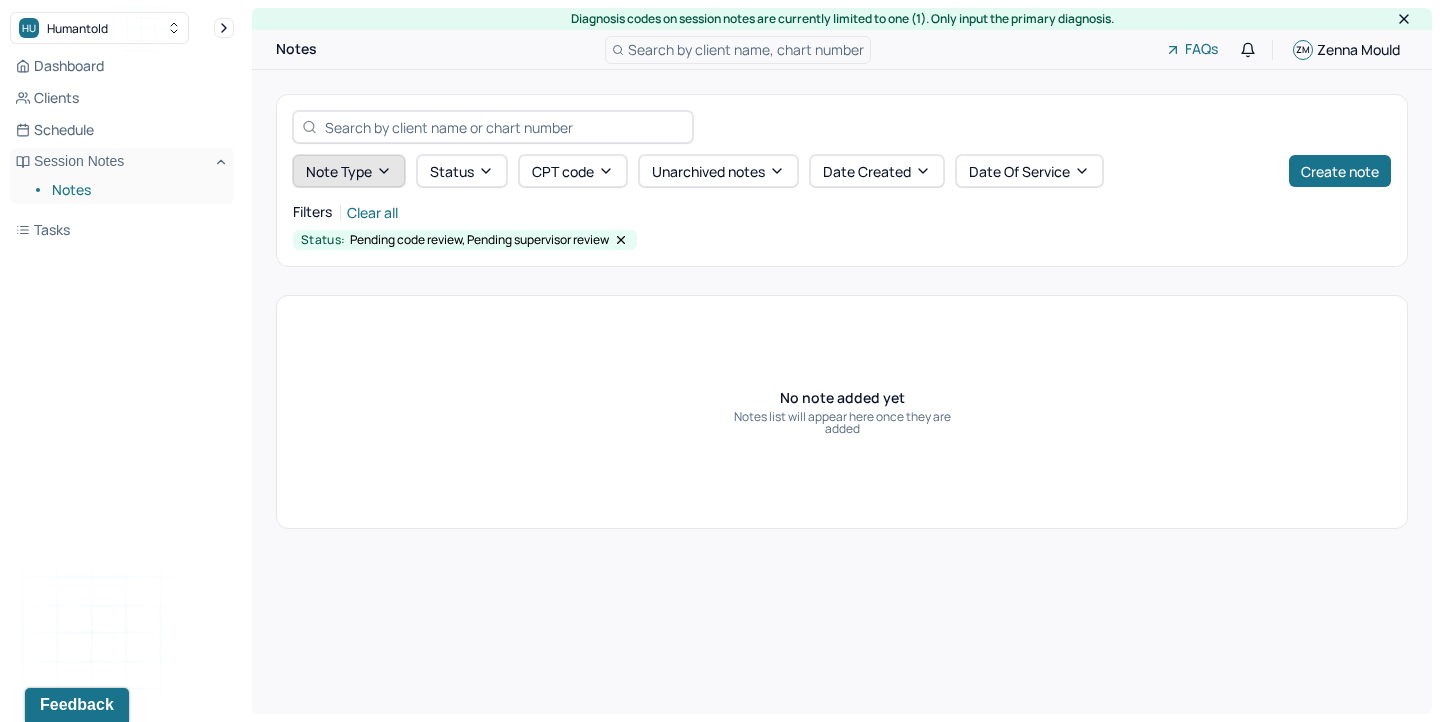click on "Note type" at bounding box center [349, 171] 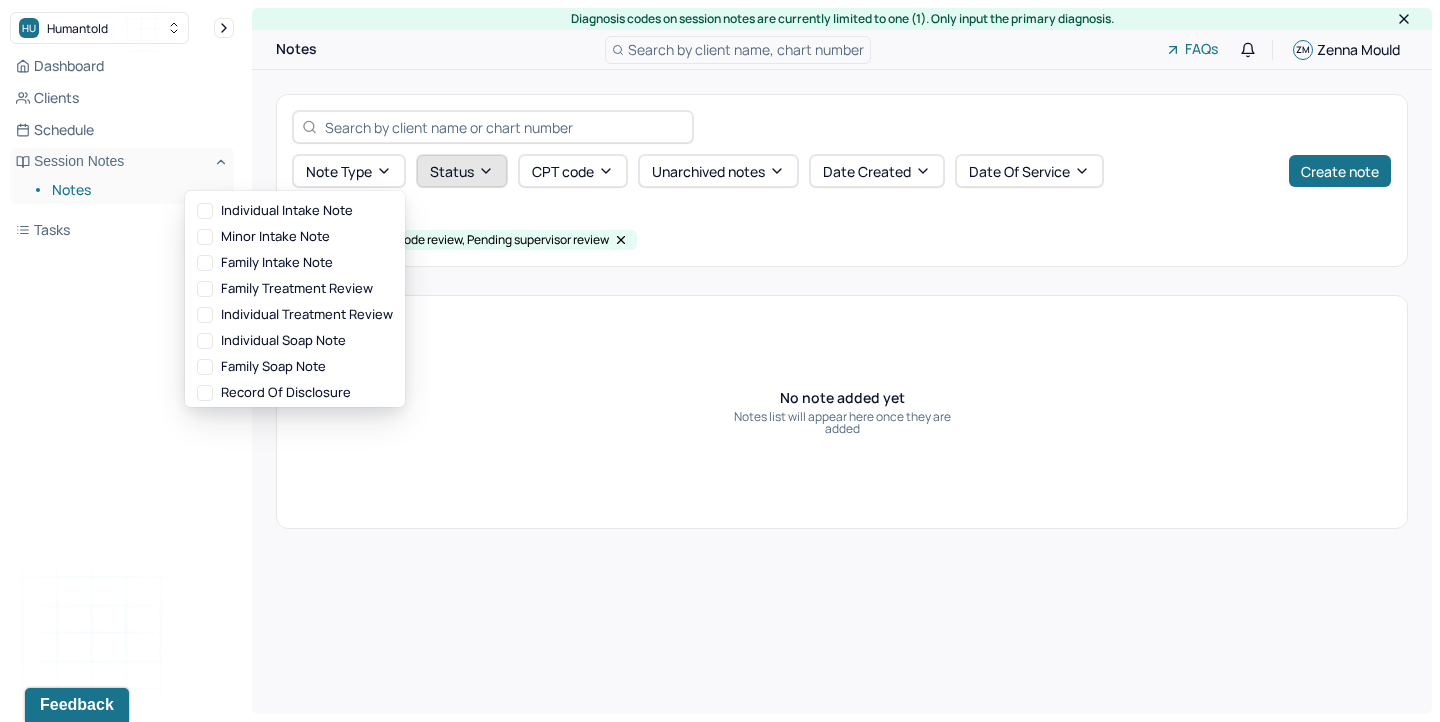 click on "Status" at bounding box center (462, 171) 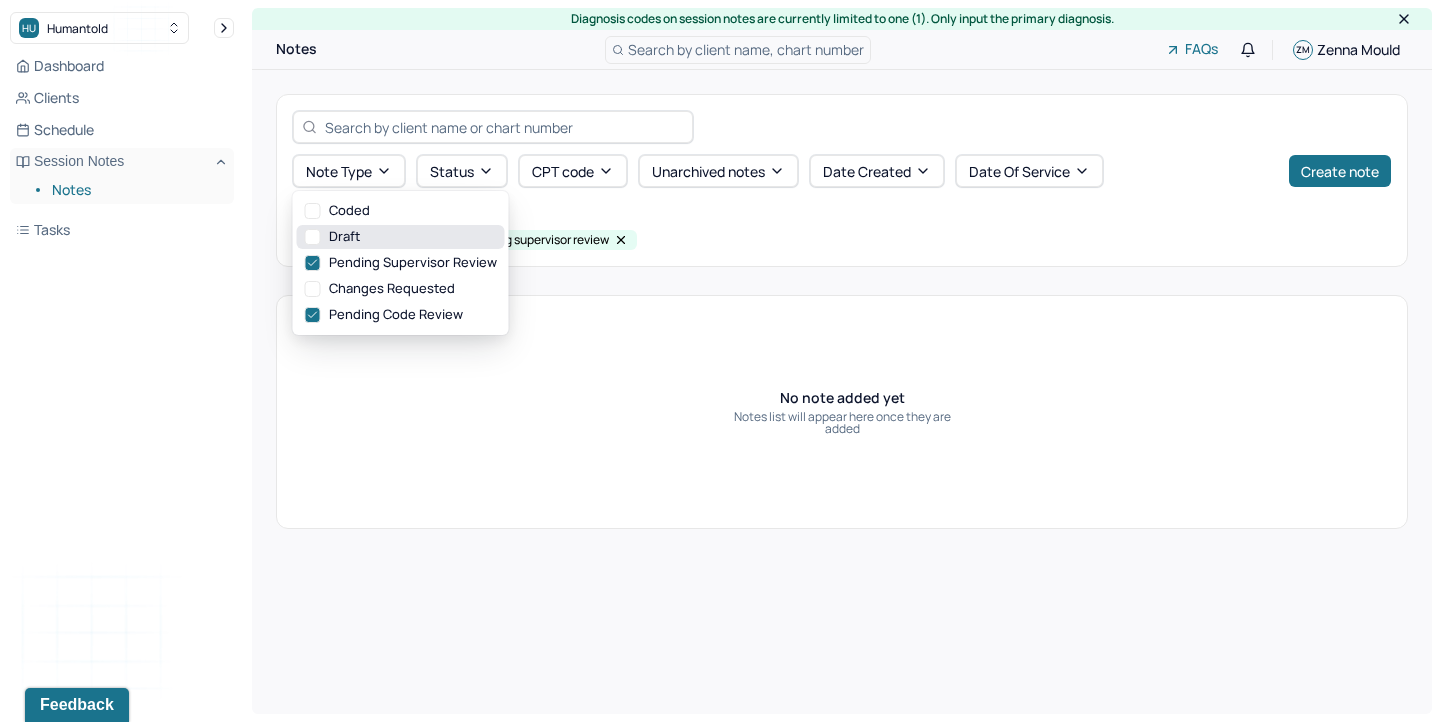 click on "Draft" at bounding box center (401, 237) 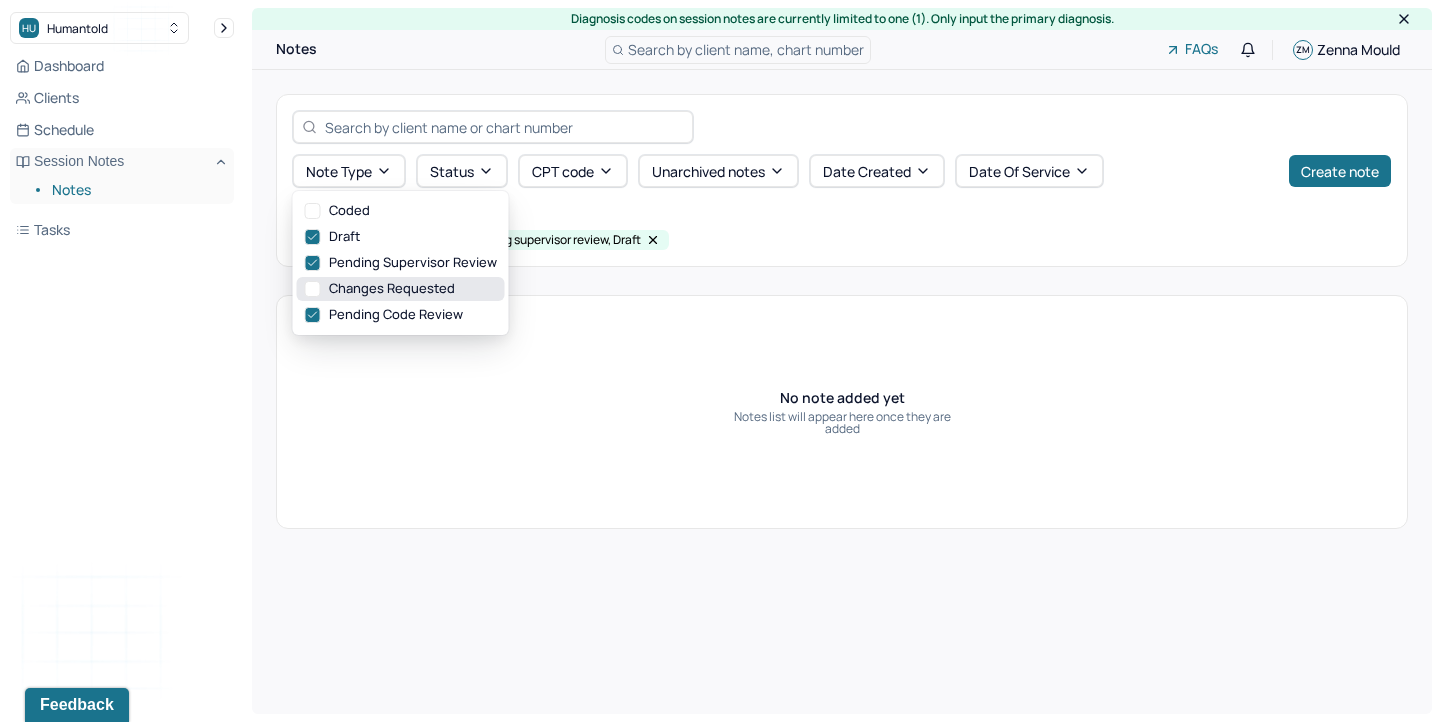 click on "Changes requested" at bounding box center [401, 289] 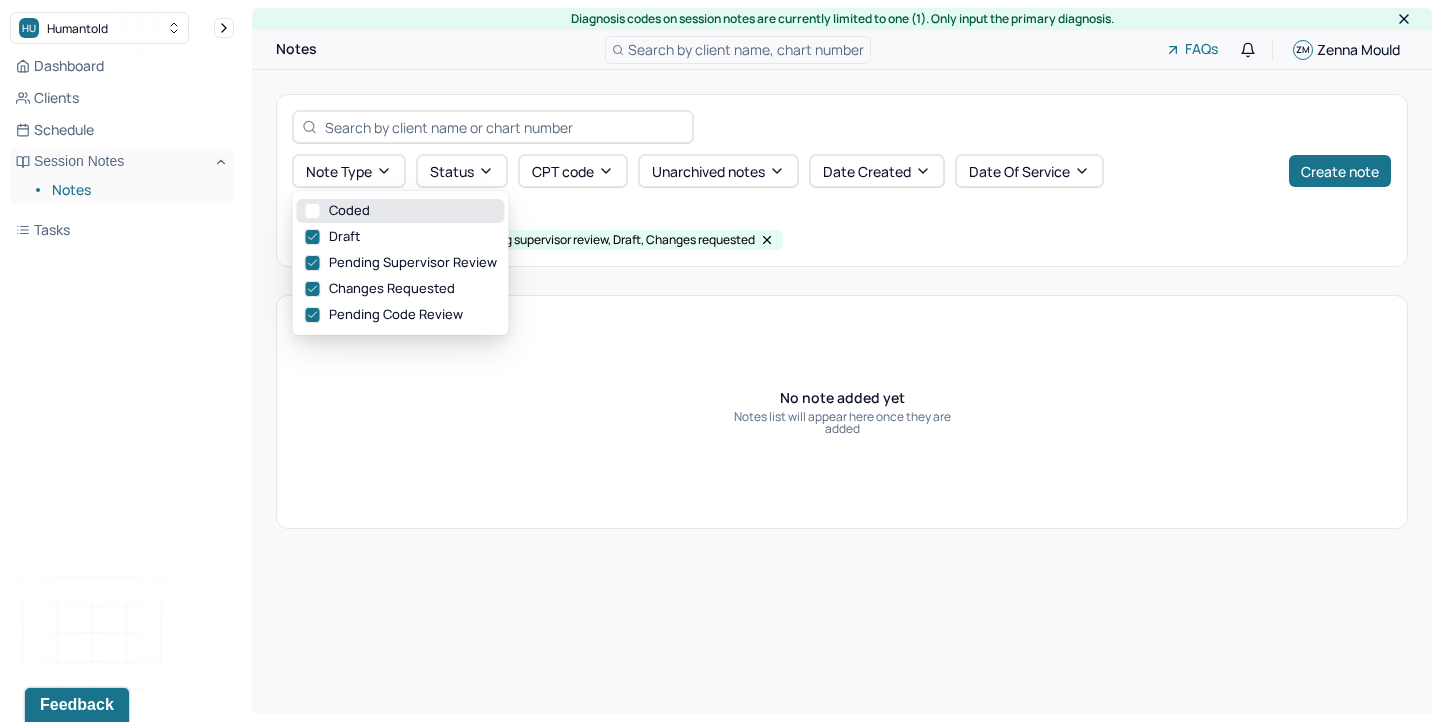 click on "Coded" at bounding box center [401, 211] 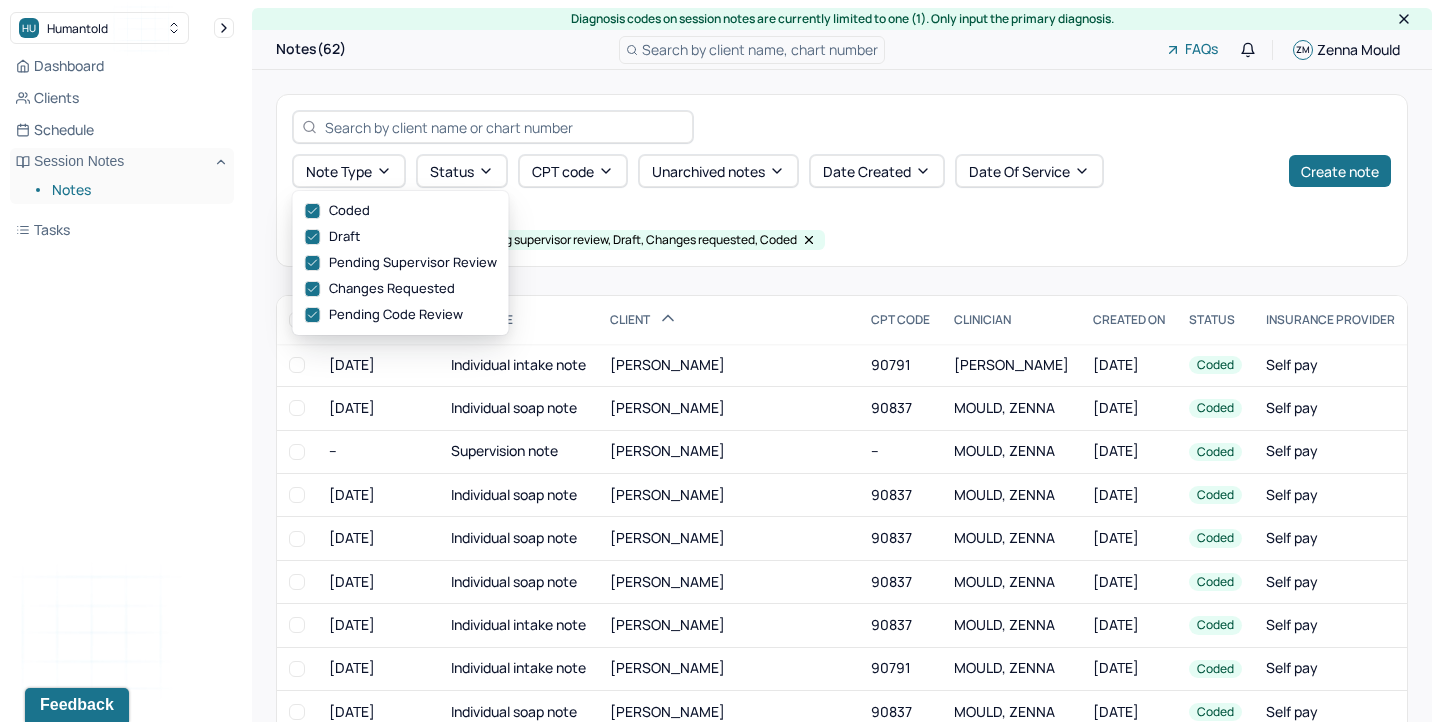 click on "Dashboard Clients Schedule Session Notes Notes Tasks ZM [PERSON_NAME] provider Logout" at bounding box center [122, 381] 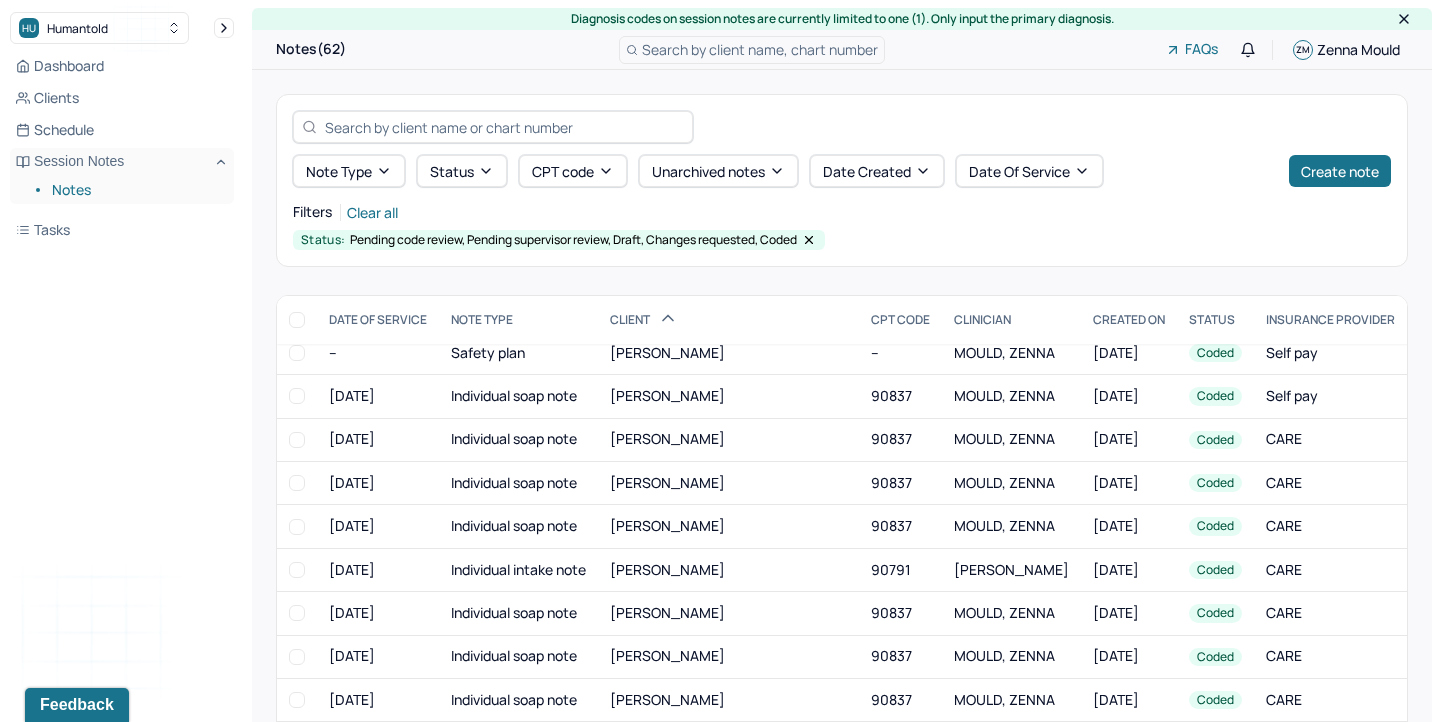 scroll, scrollTop: 0, scrollLeft: 0, axis: both 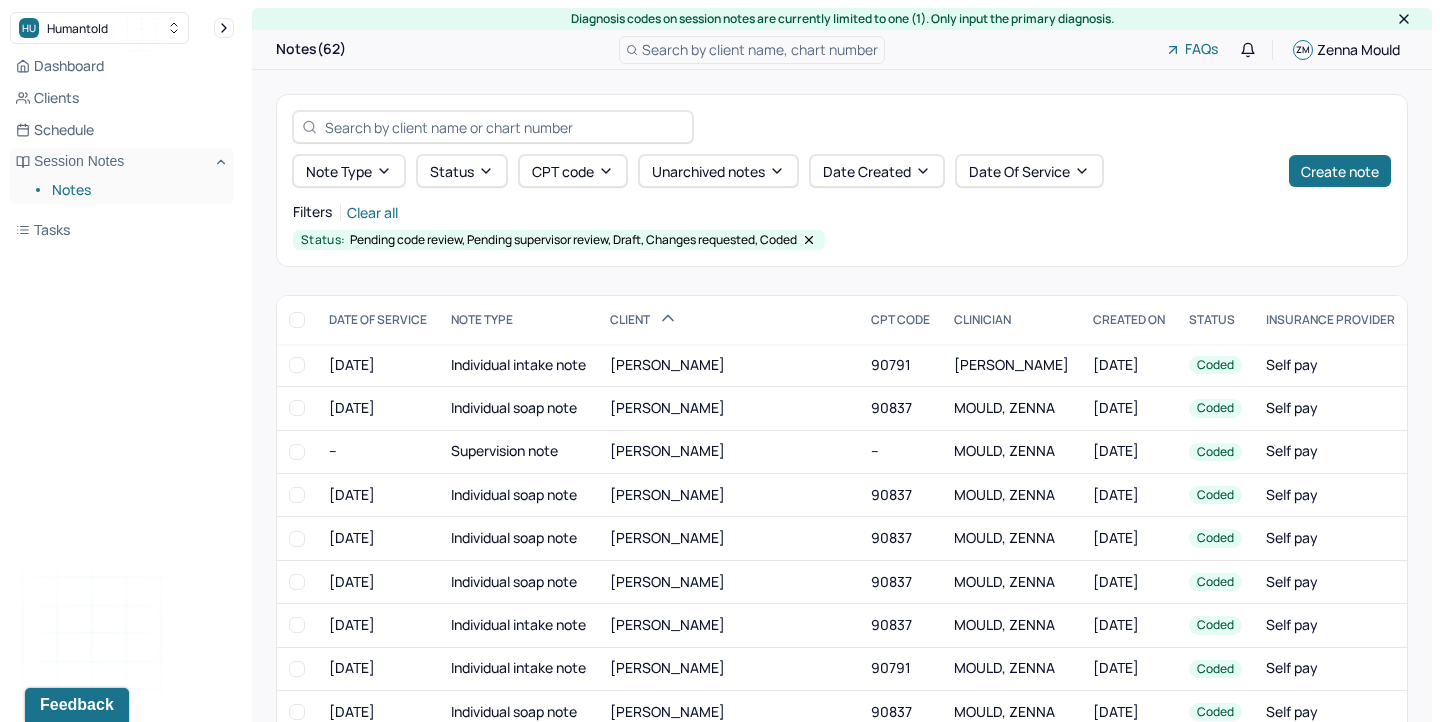 click 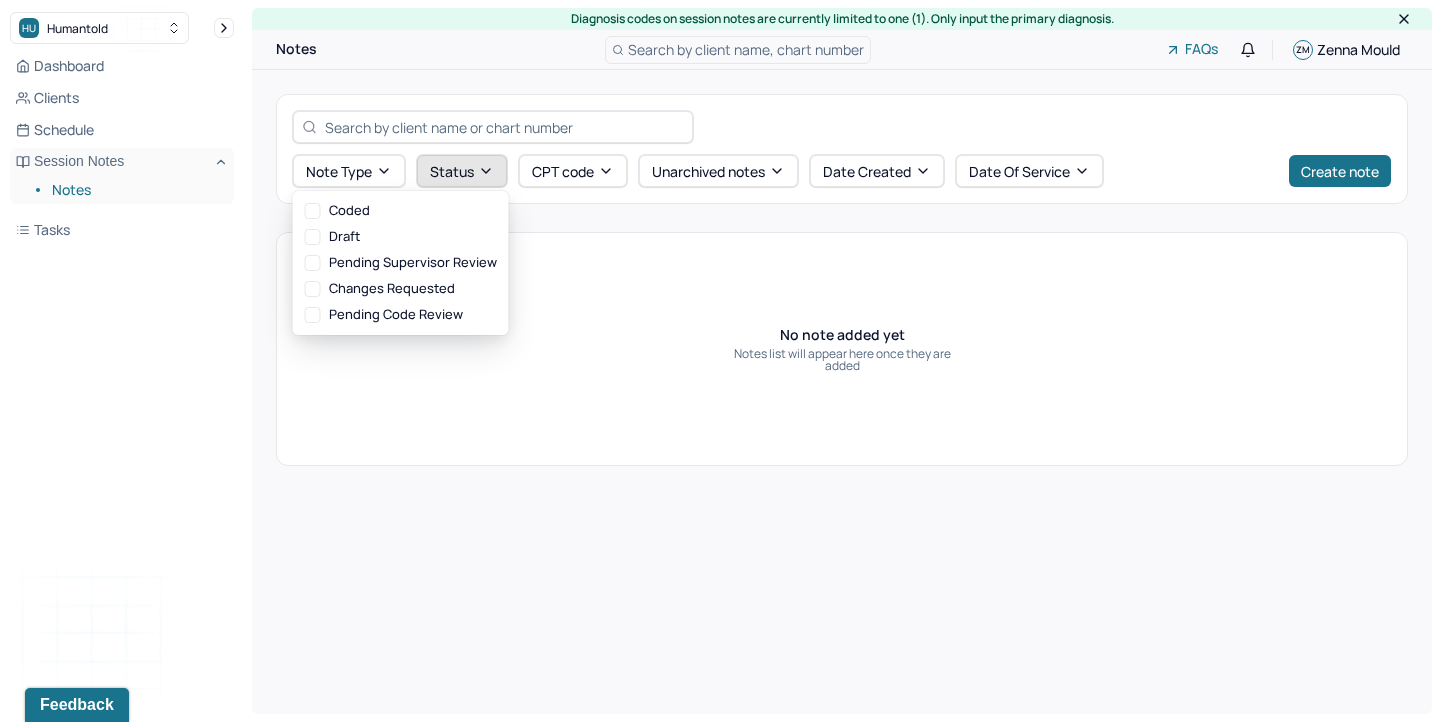 click 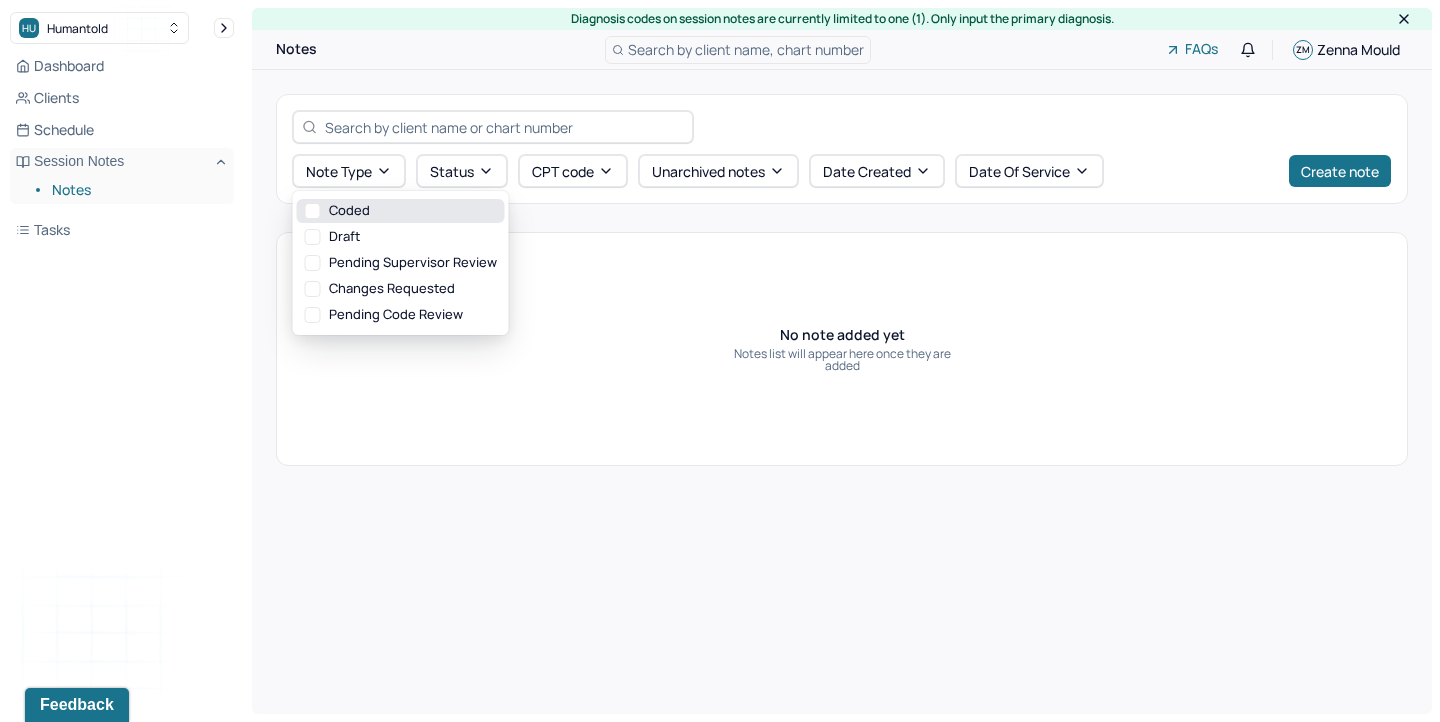 click on "Coded" at bounding box center [401, 211] 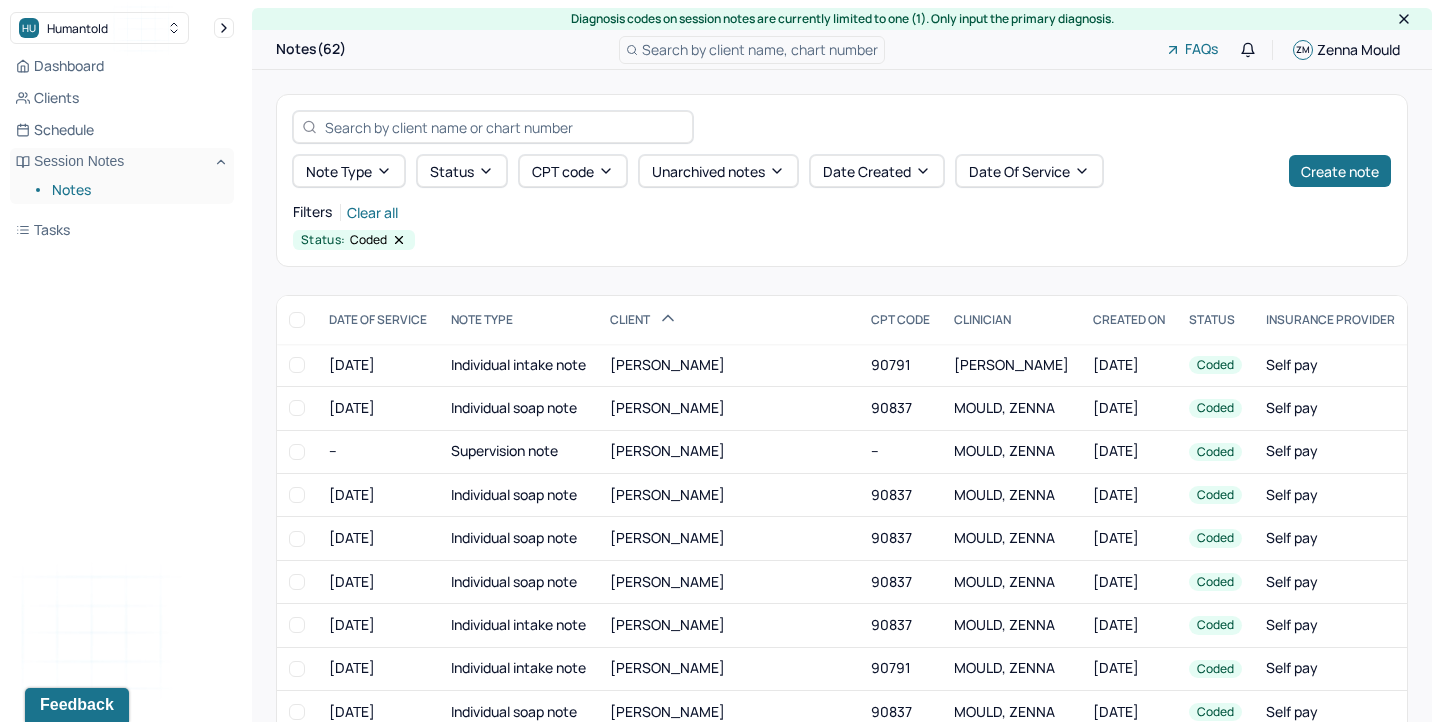 click on "Dashboard Clients Schedule Session Notes Notes Tasks ZM [PERSON_NAME] provider Logout" at bounding box center (122, 381) 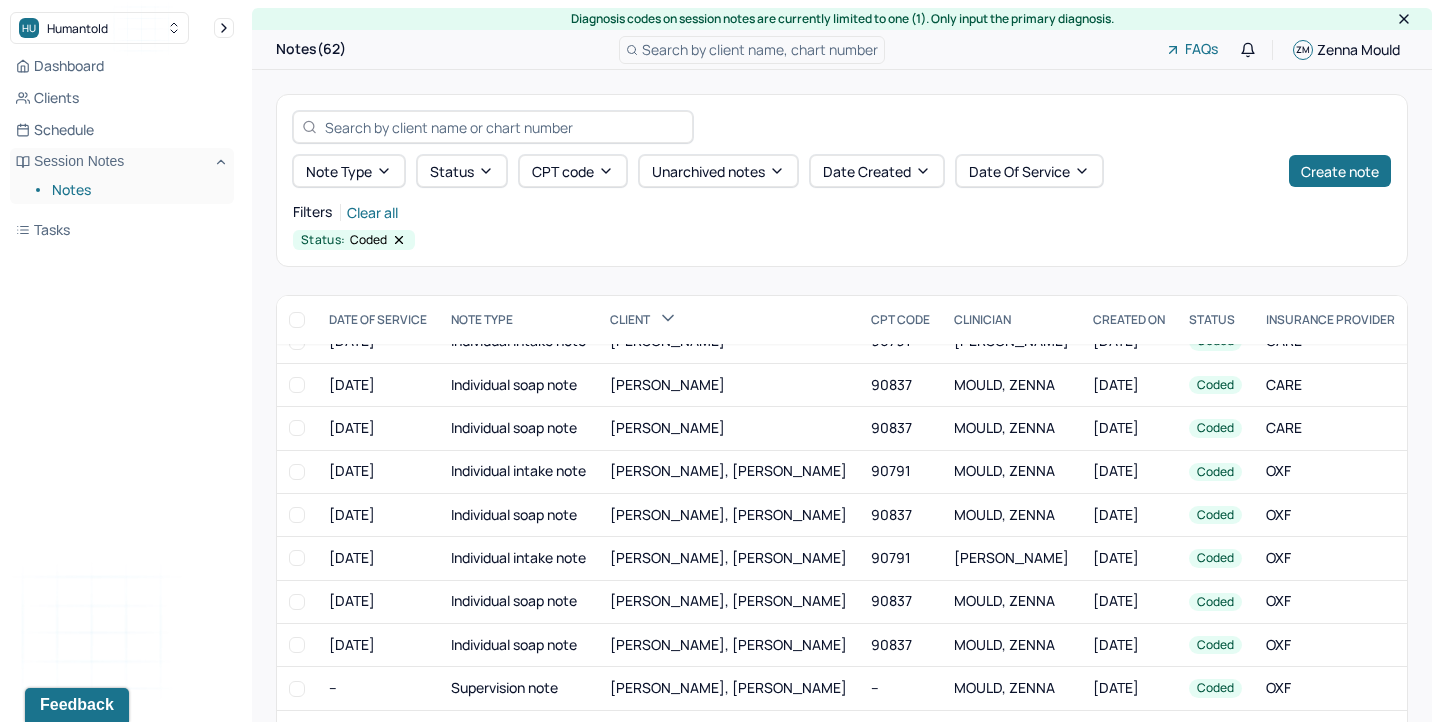 scroll, scrollTop: 209, scrollLeft: 0, axis: vertical 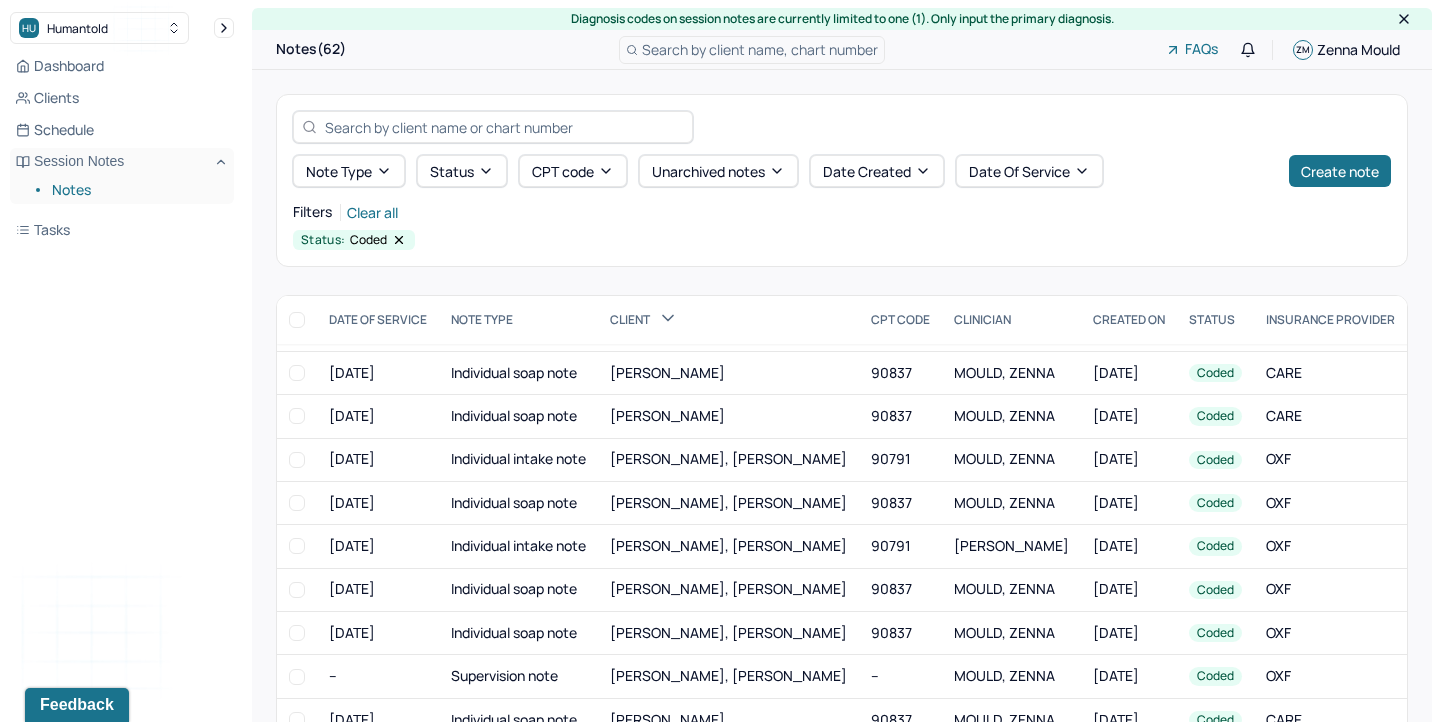 click on "Notes" at bounding box center (135, 190) 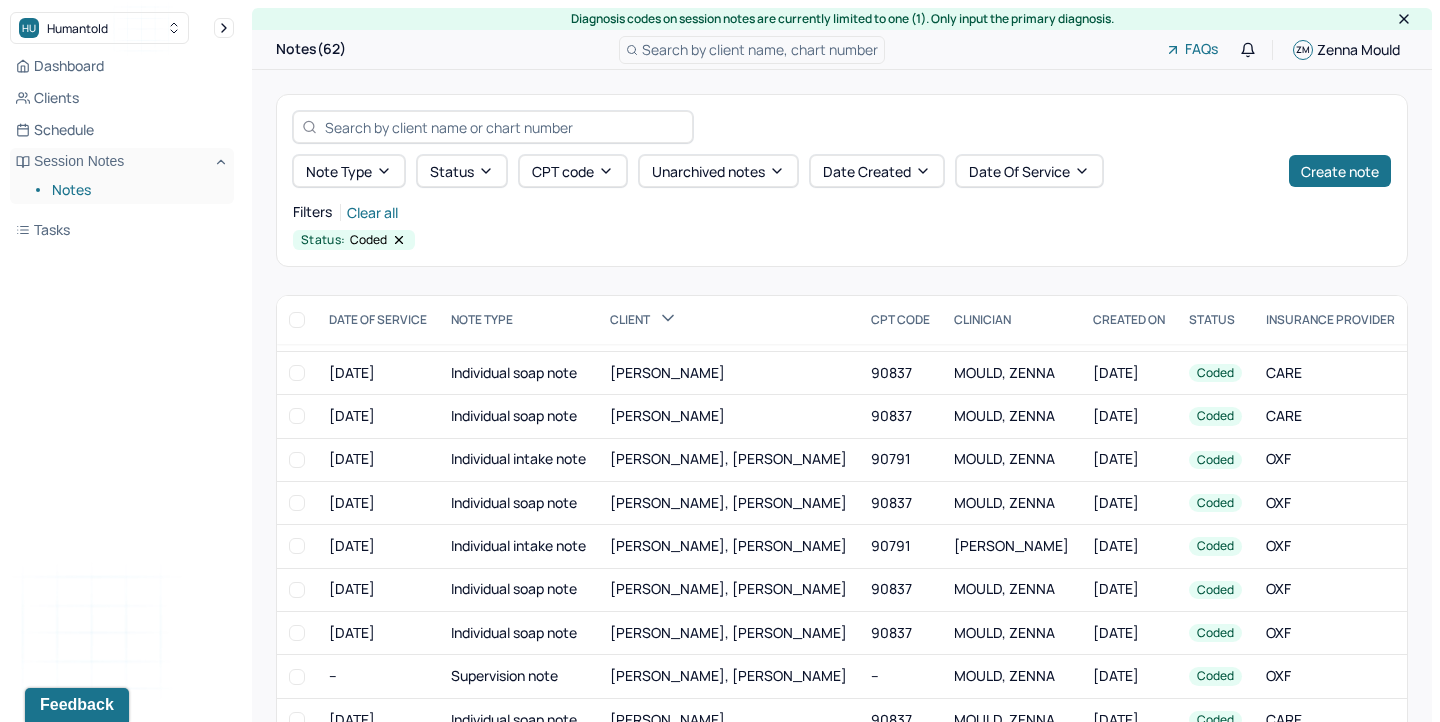 click 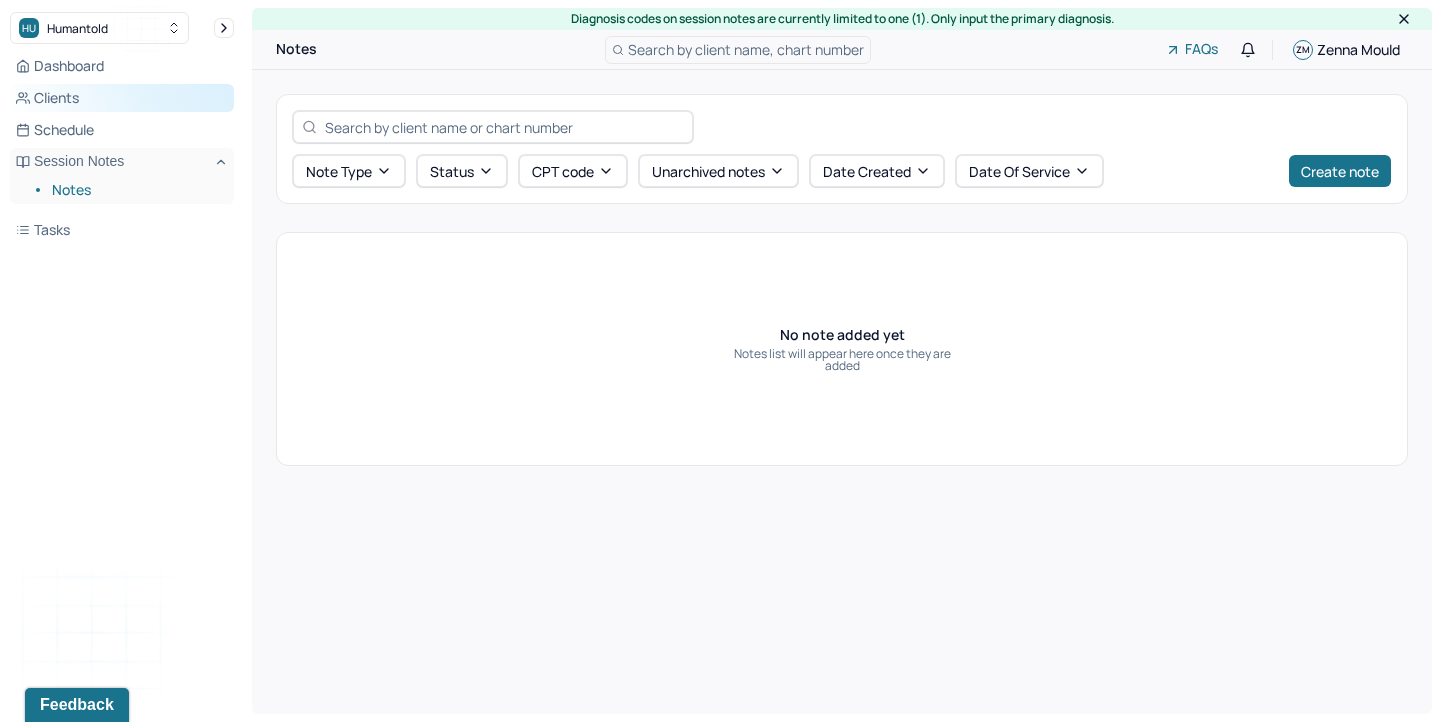 click on "Clients" at bounding box center (122, 98) 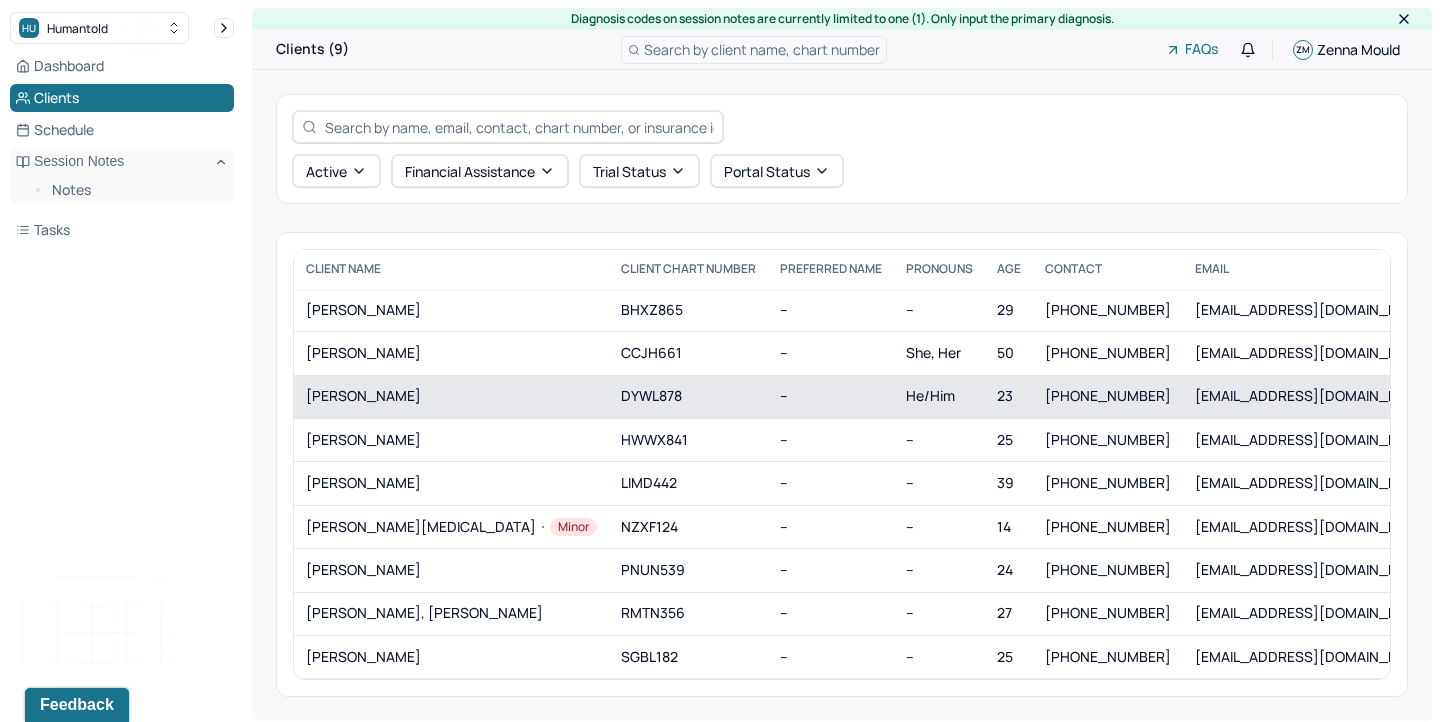 click on "[PERSON_NAME]" at bounding box center [451, 396] 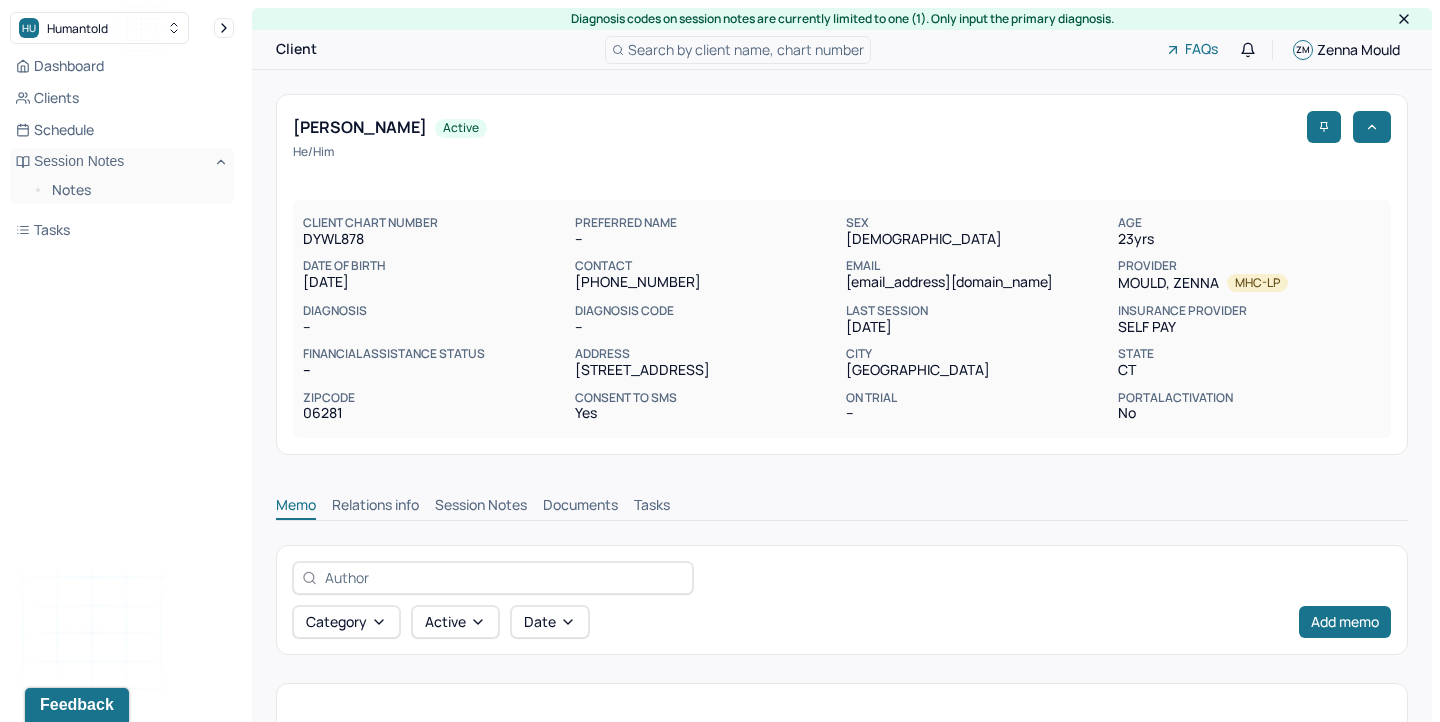 click on "Session Notes" at bounding box center [481, 507] 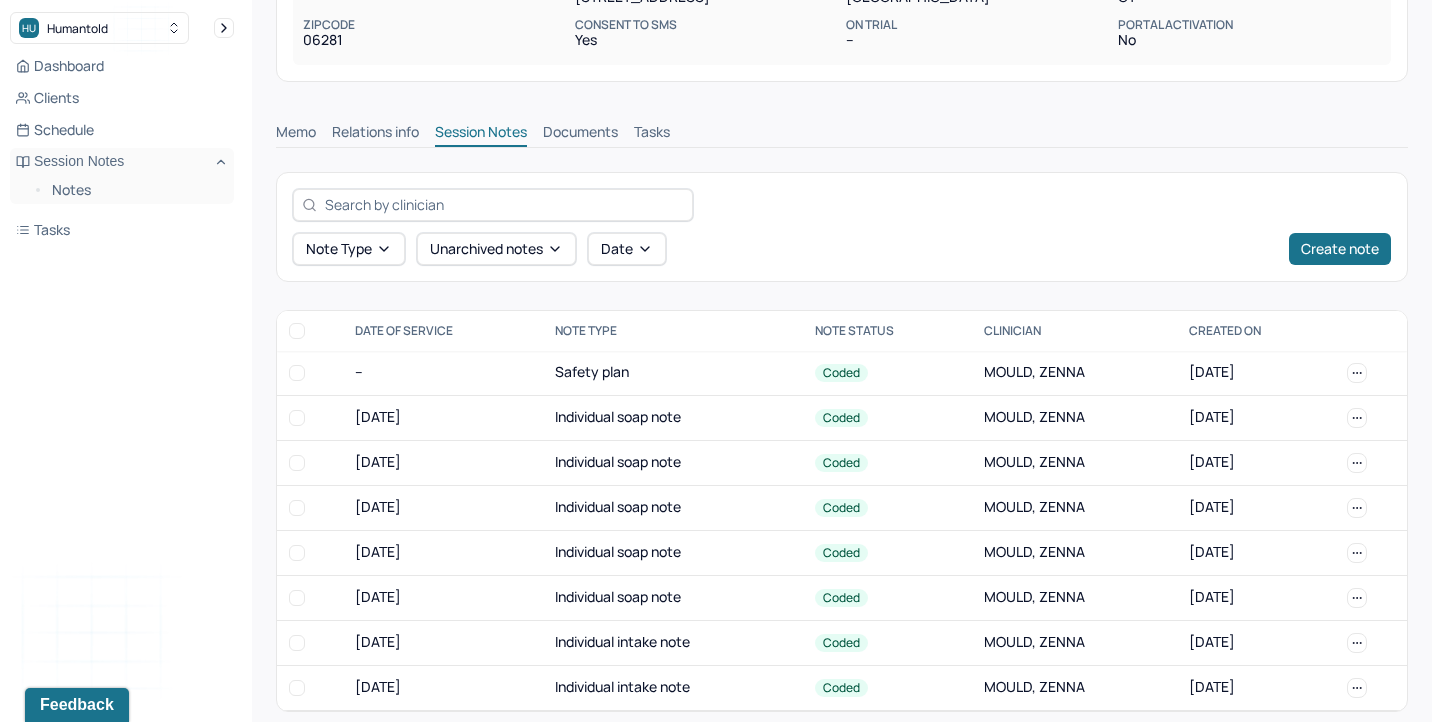scroll, scrollTop: 392, scrollLeft: 0, axis: vertical 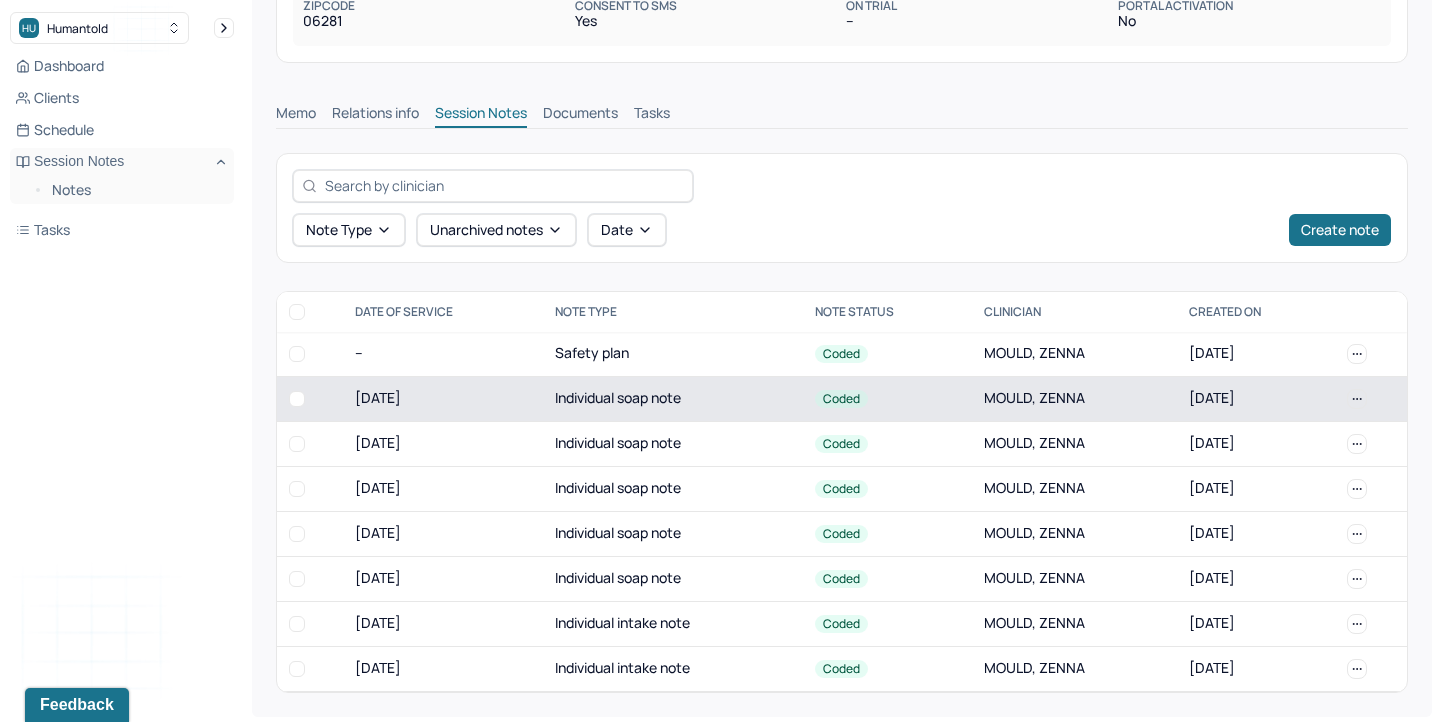 click on "[DATE]" at bounding box center [443, 398] 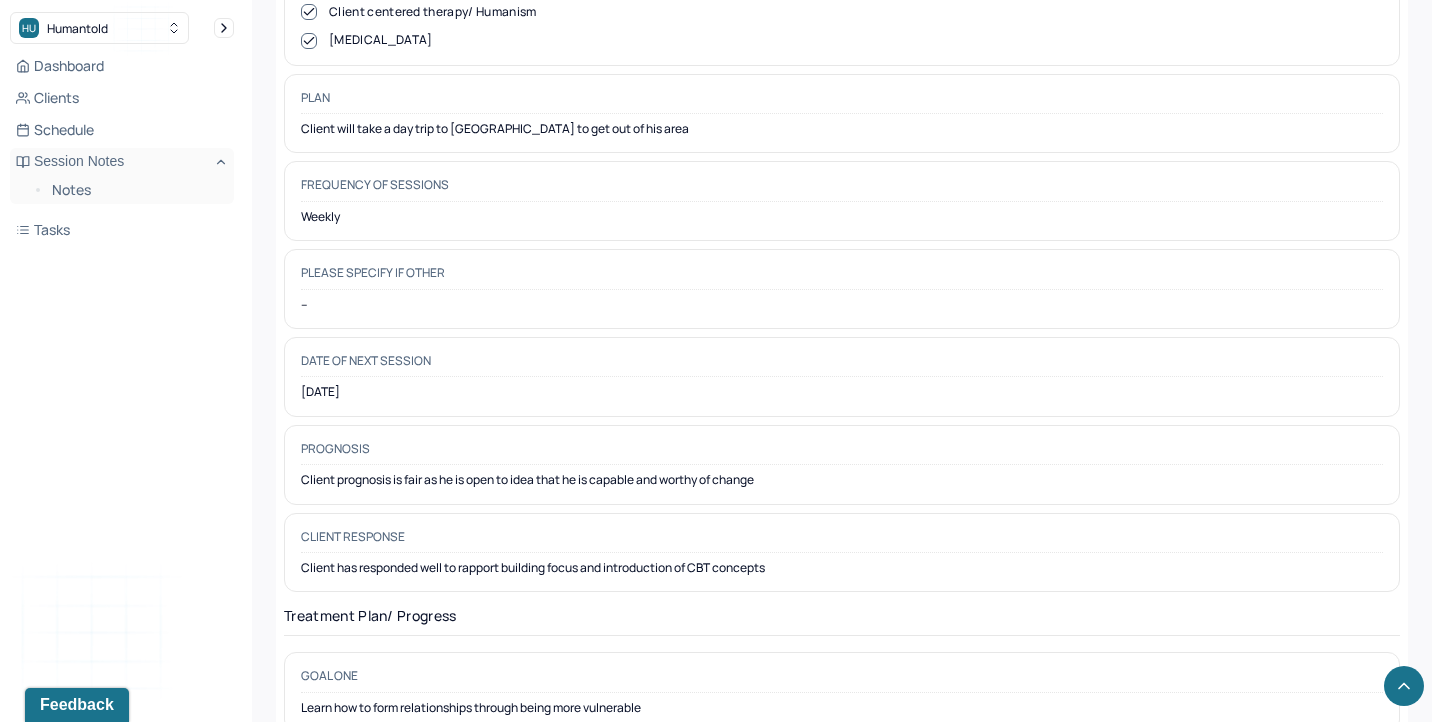 scroll, scrollTop: 2466, scrollLeft: 0, axis: vertical 